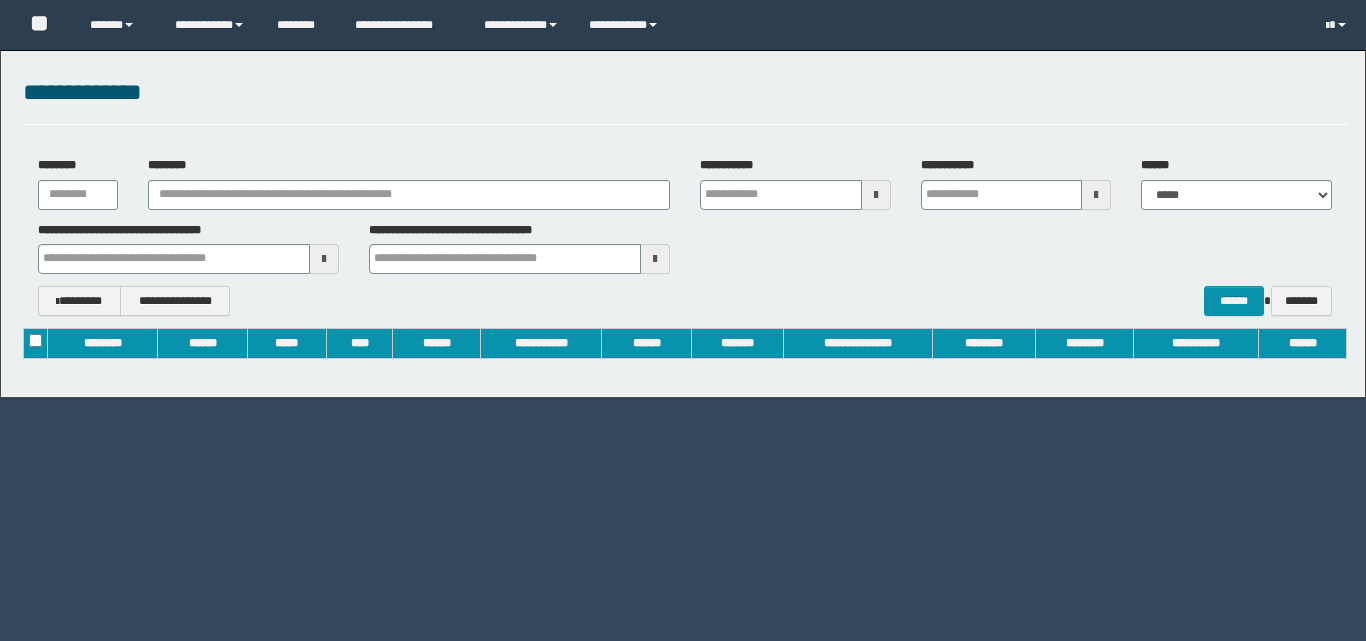 scroll, scrollTop: 0, scrollLeft: 0, axis: both 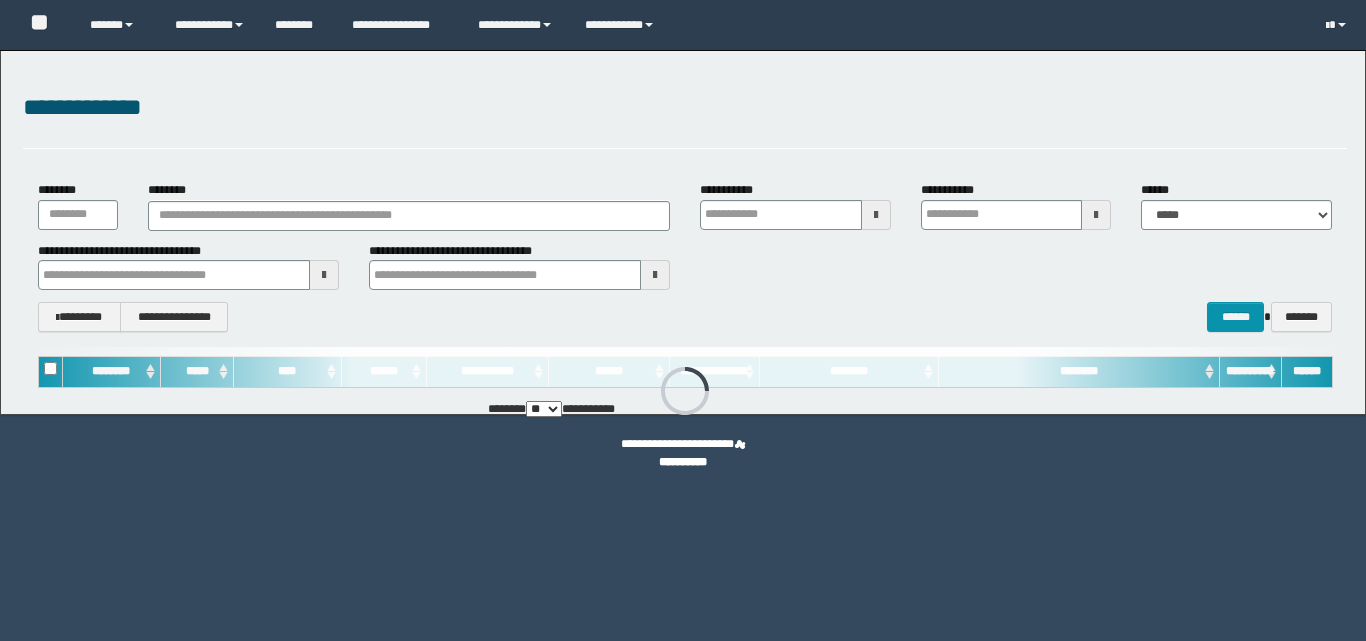 type on "**********" 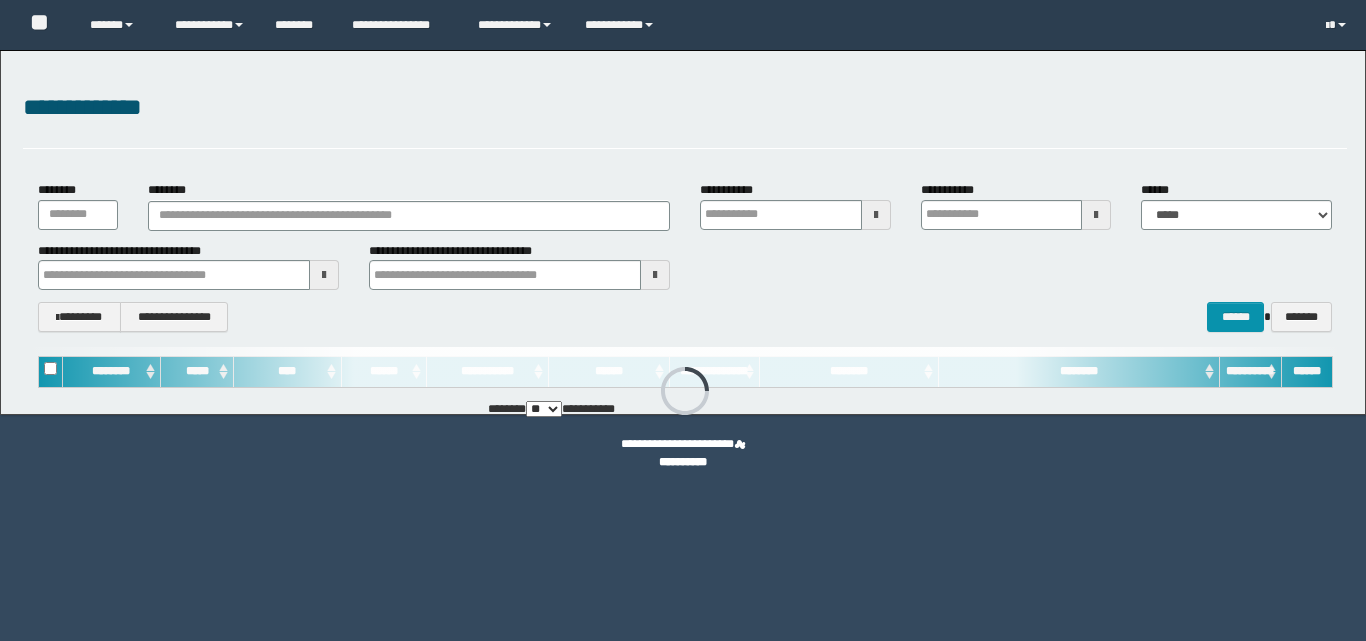 type on "**********" 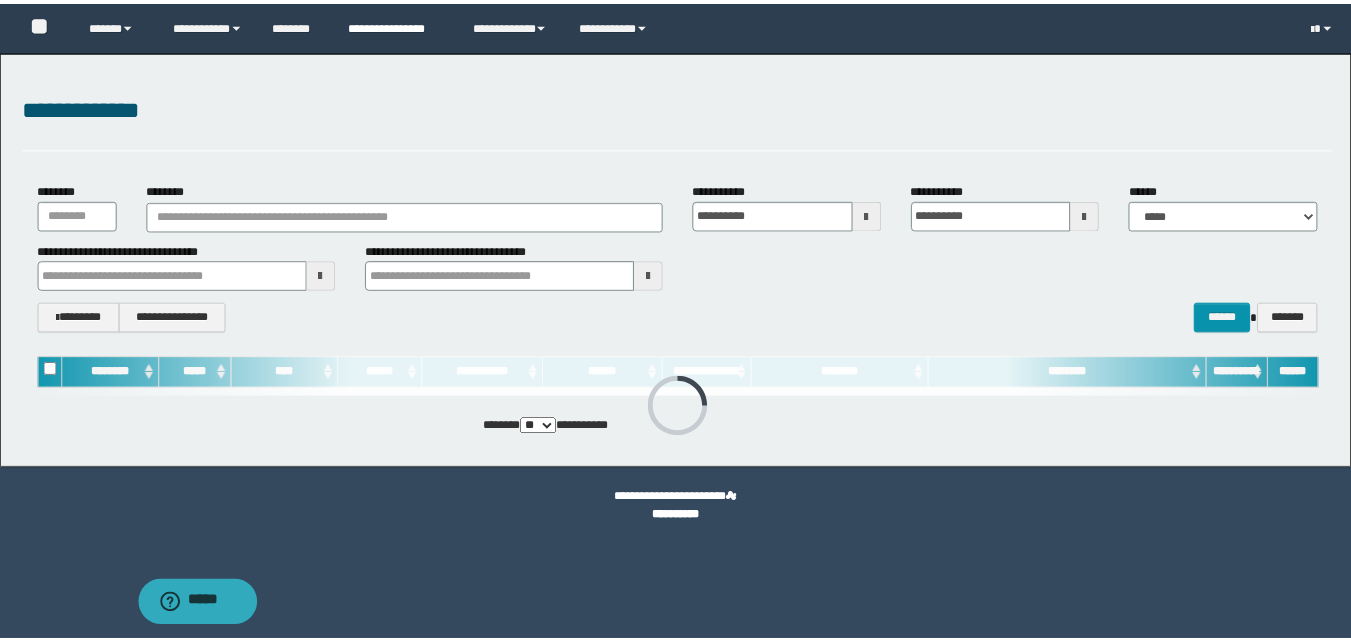scroll, scrollTop: 0, scrollLeft: 0, axis: both 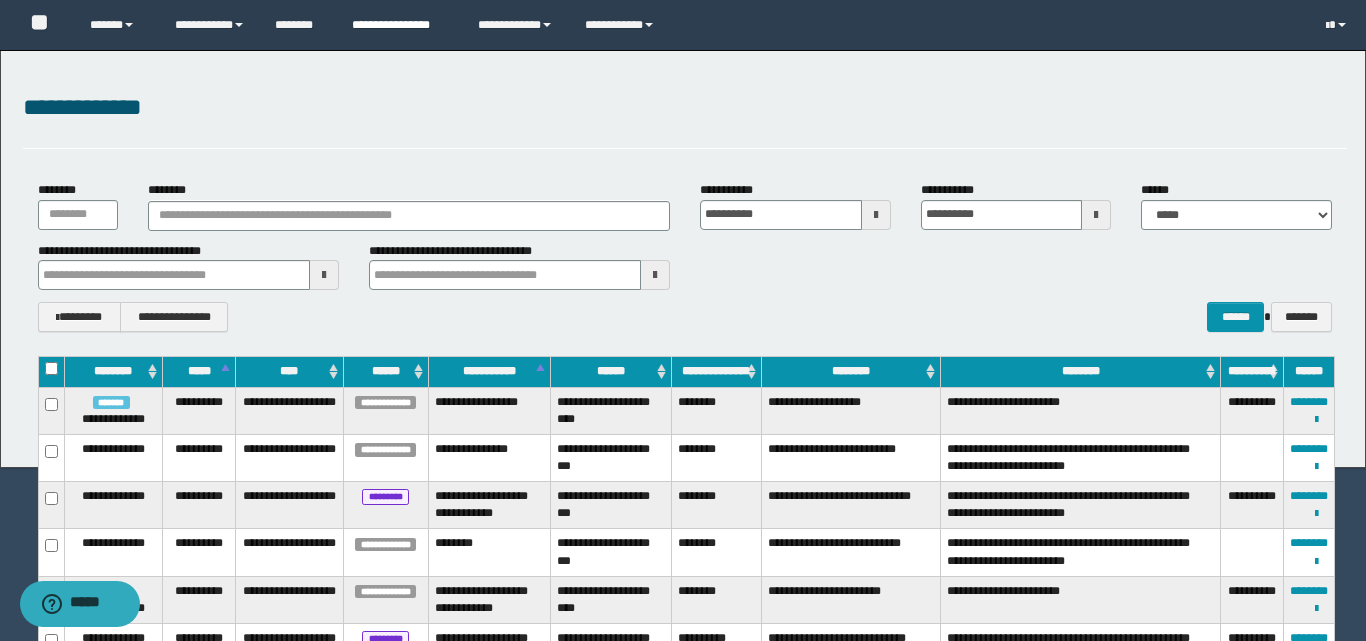 type 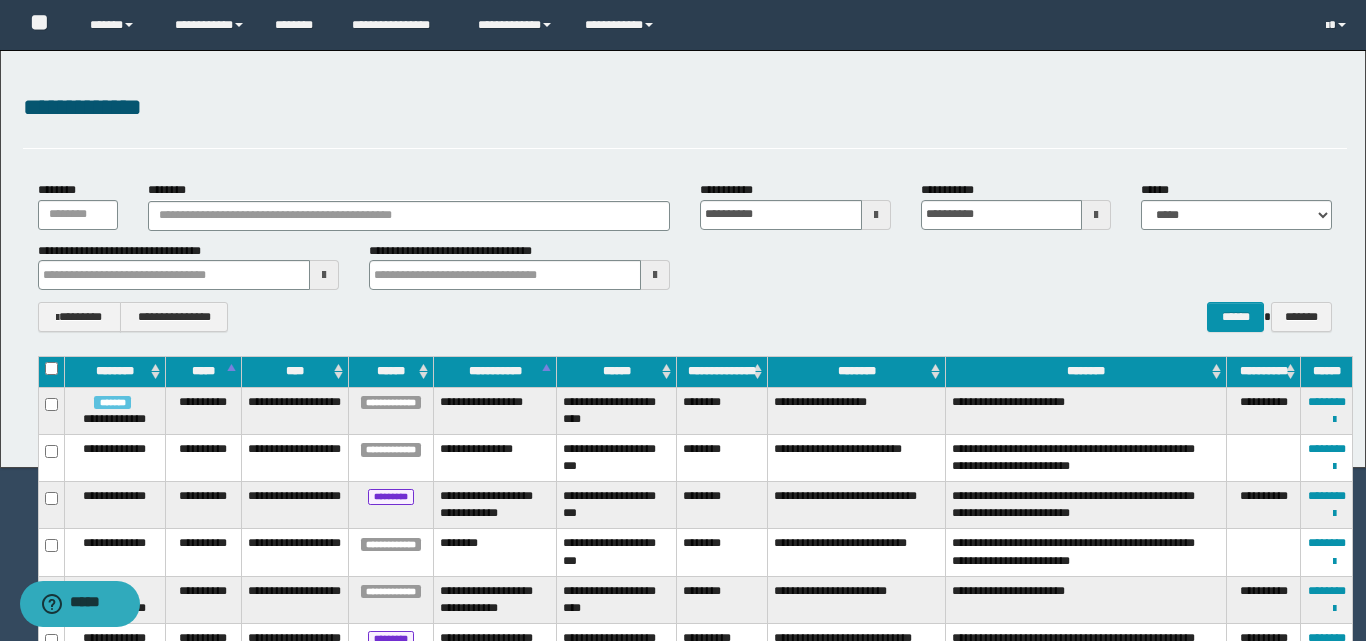 type 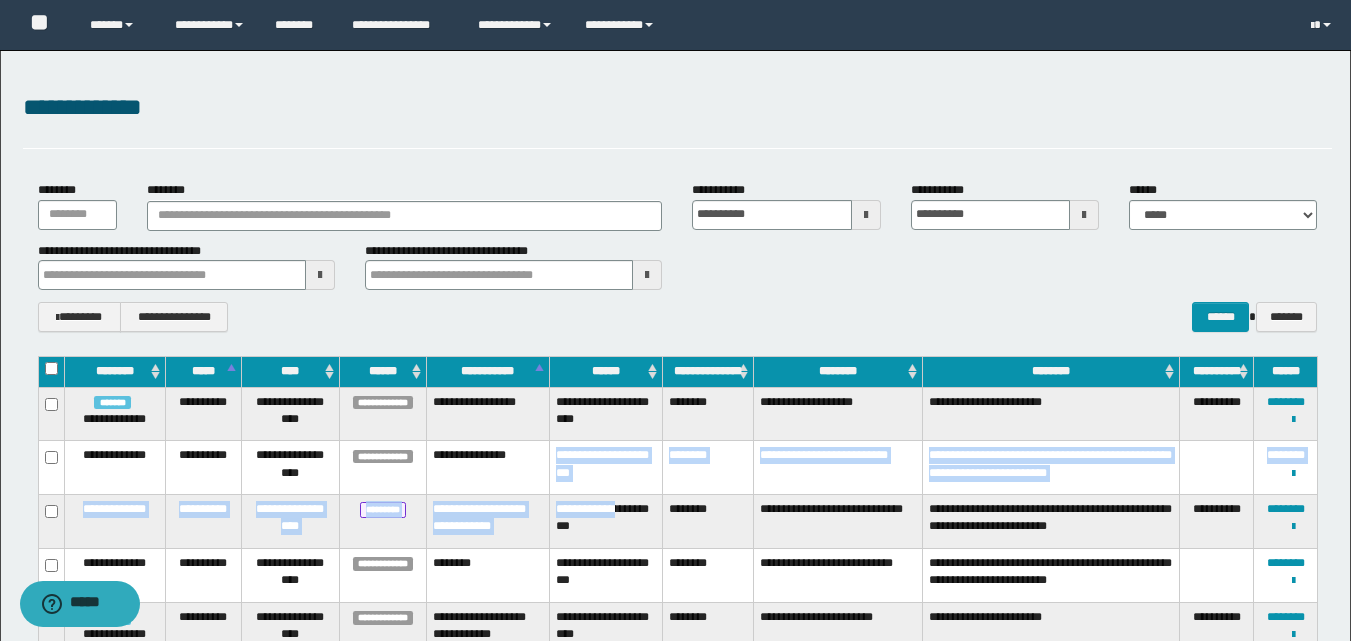 click on "**********" at bounding box center (677, 1860) 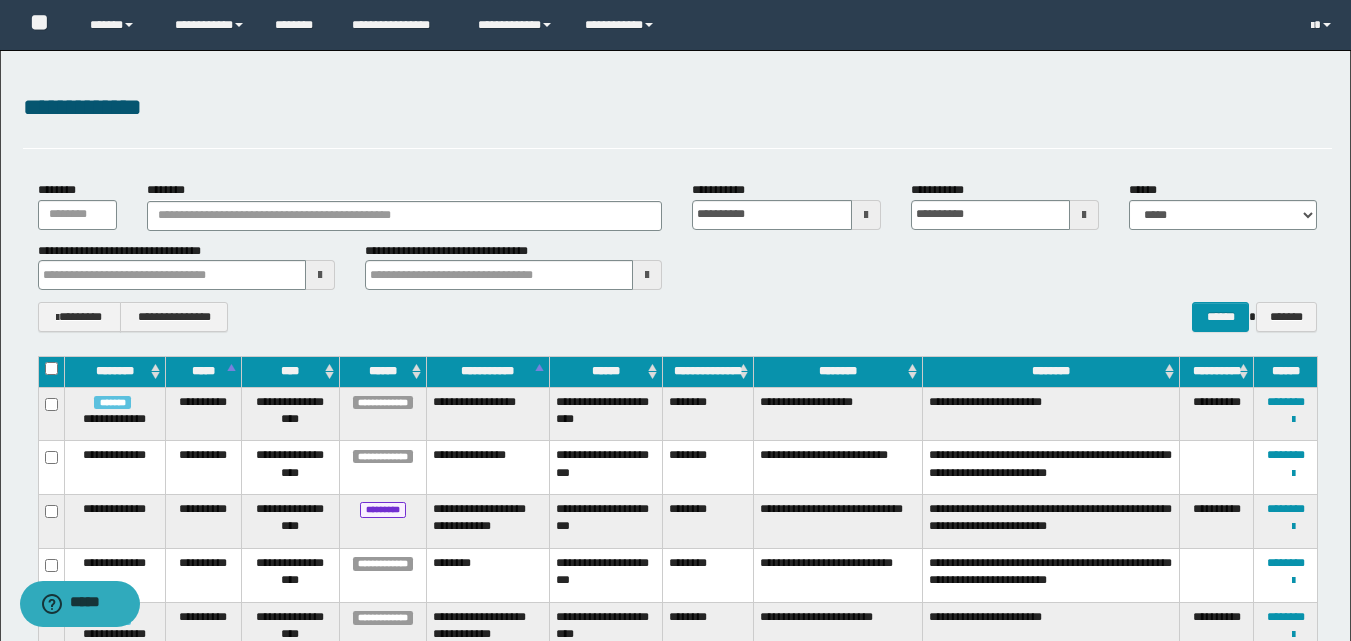 click on "**********" at bounding box center (677, 257) 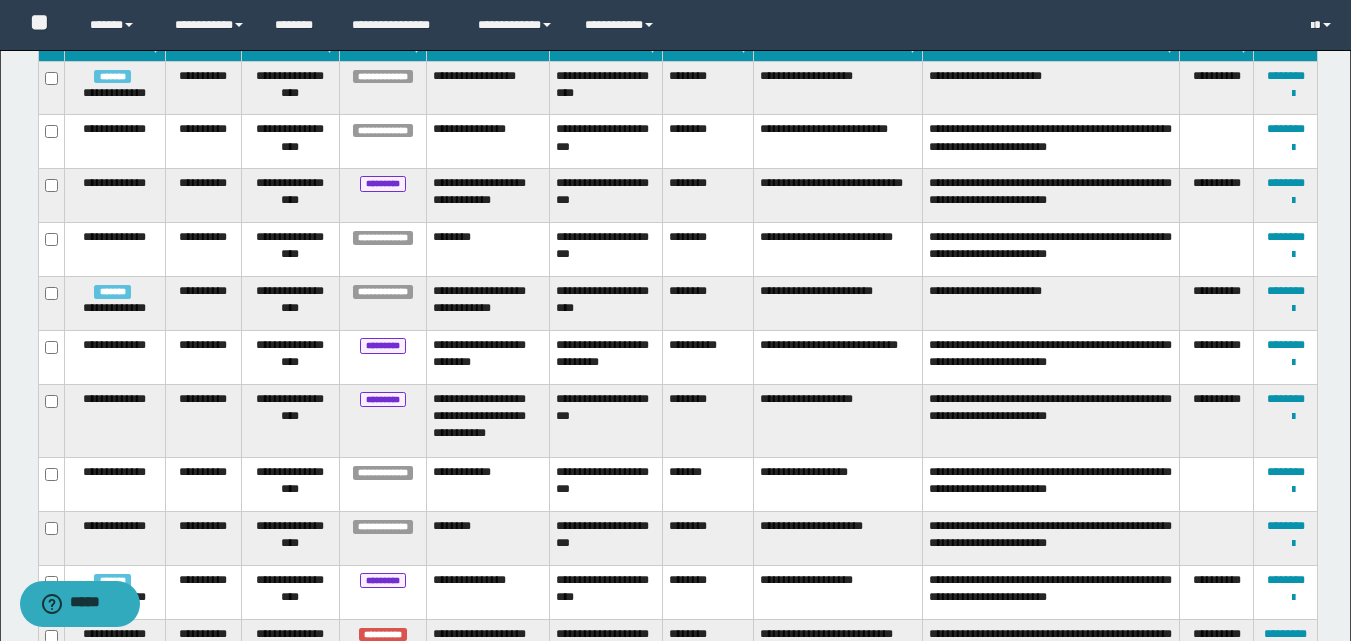 scroll, scrollTop: 0, scrollLeft: 0, axis: both 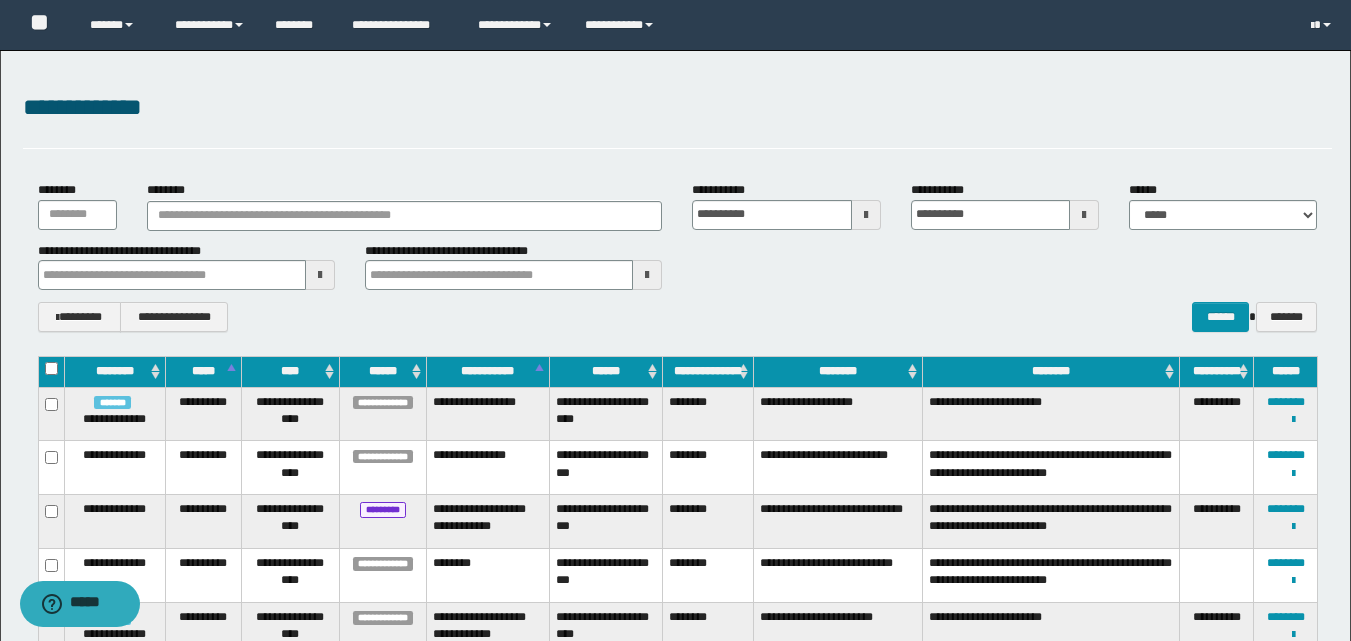 click on "**********" at bounding box center [677, 266] 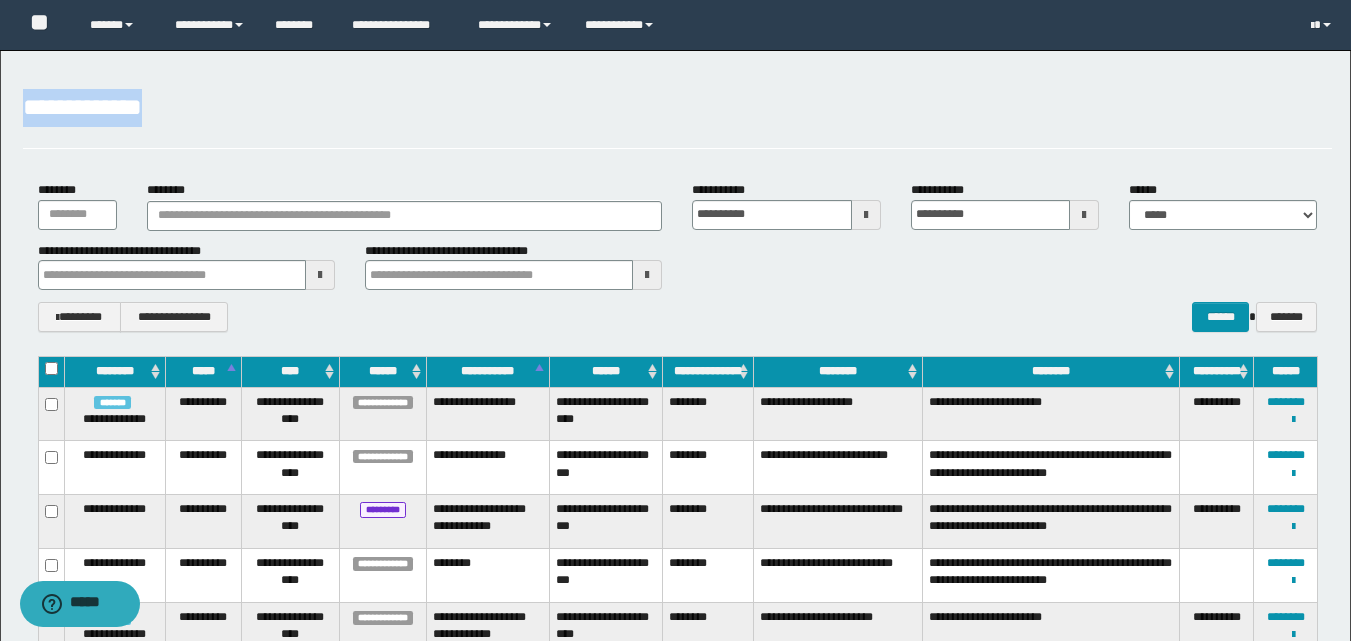 click on "**********" at bounding box center [677, 119] 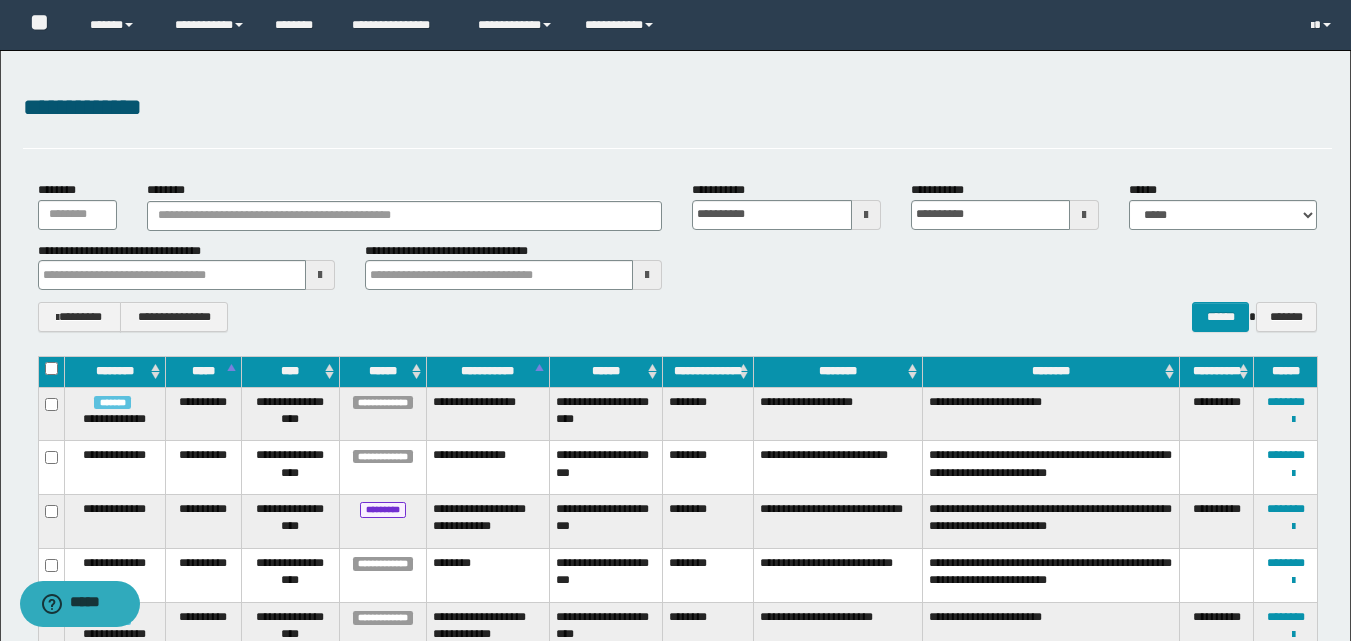 click on "**********" at bounding box center (677, 108) 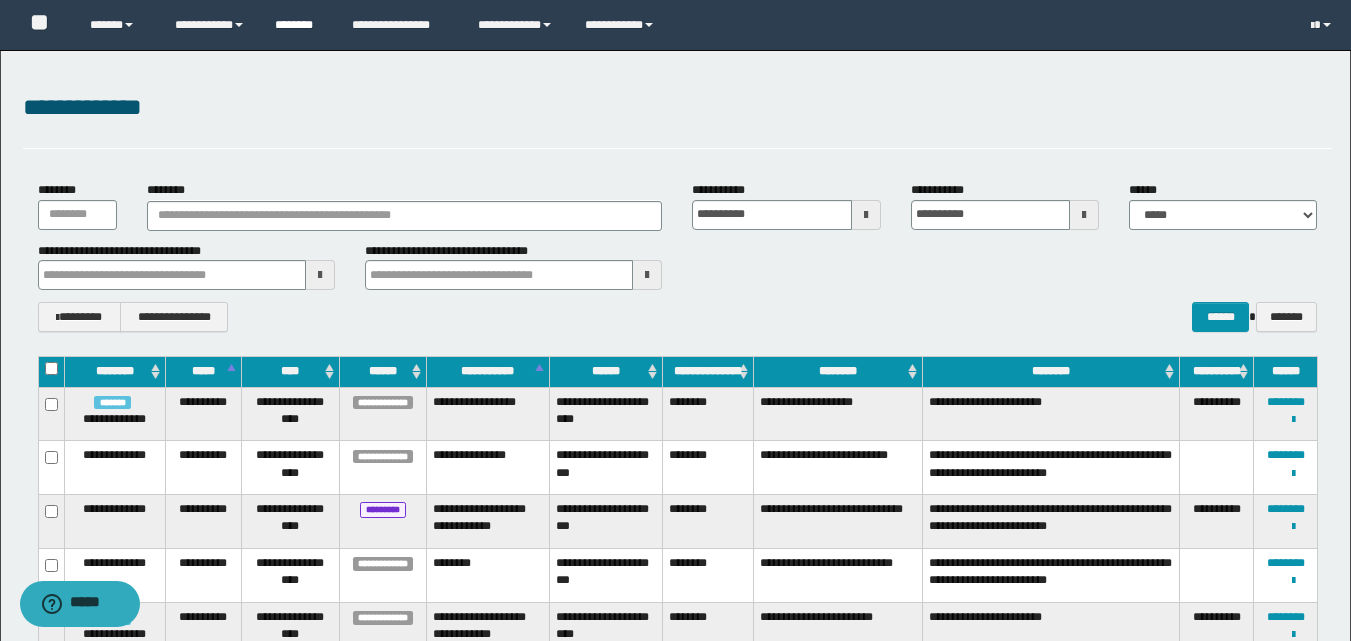 scroll, scrollTop: 100, scrollLeft: 0, axis: vertical 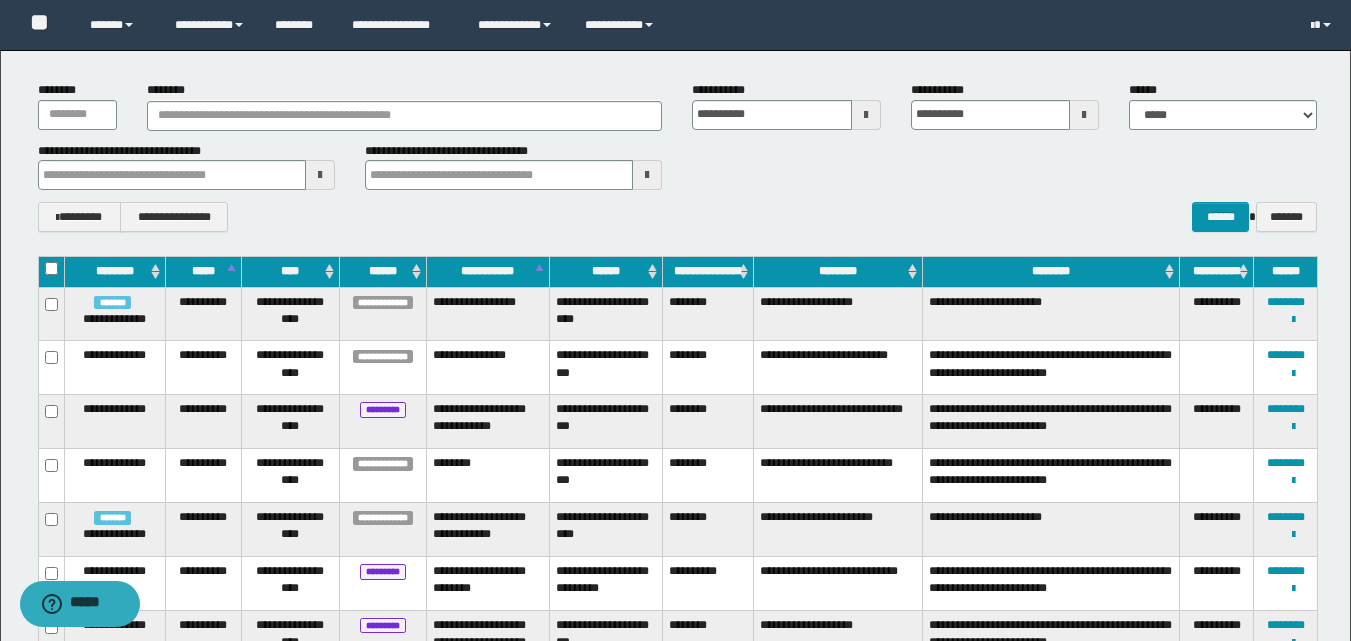 drag, startPoint x: 334, startPoint y: 17, endPoint x: 754, endPoint y: 185, distance: 452.35385 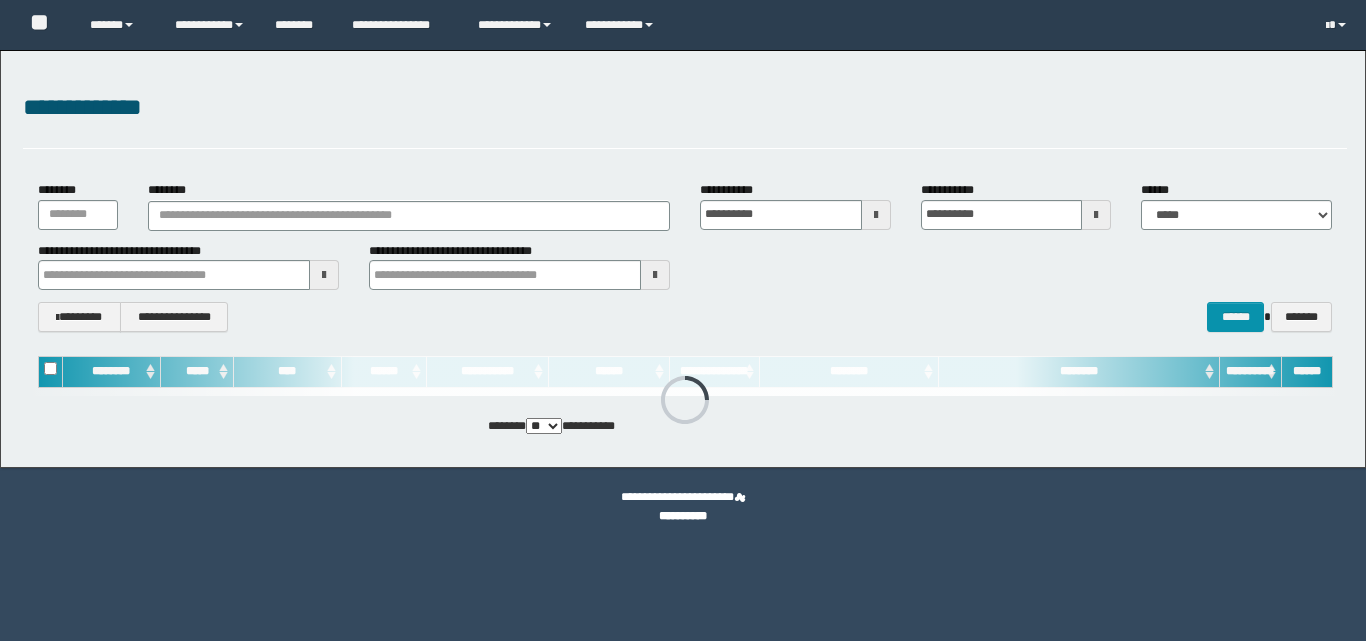 scroll, scrollTop: 0, scrollLeft: 0, axis: both 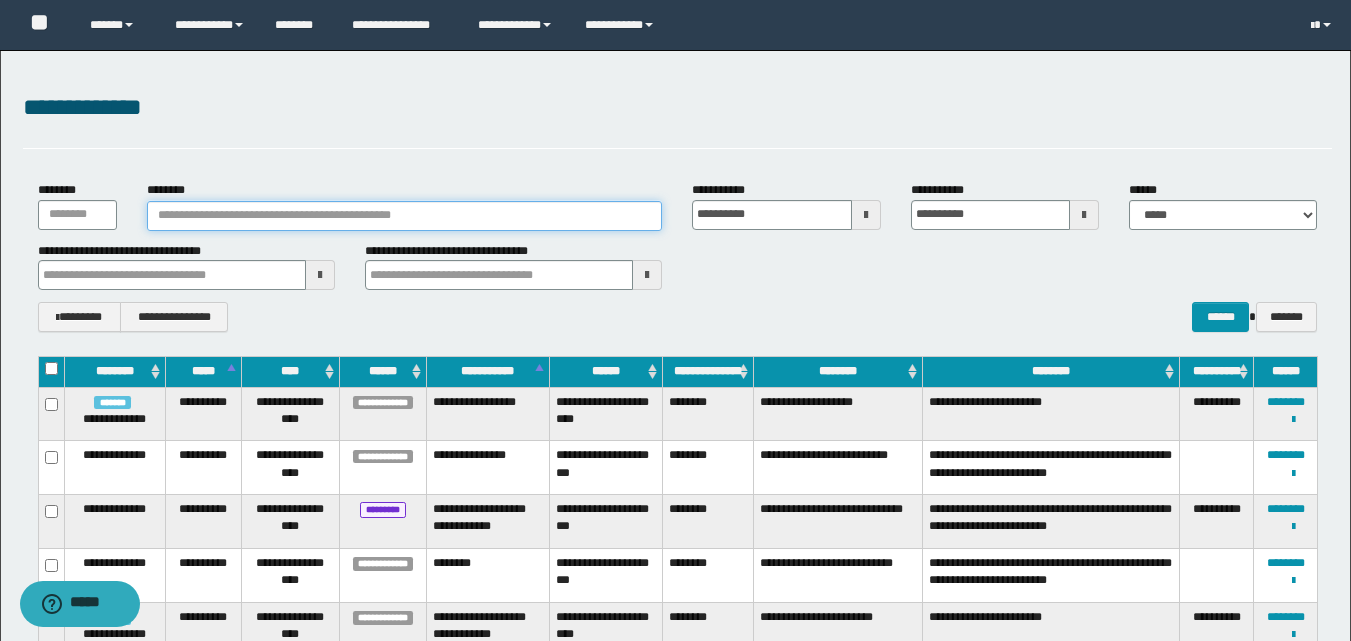 click on "********" at bounding box center (405, 216) 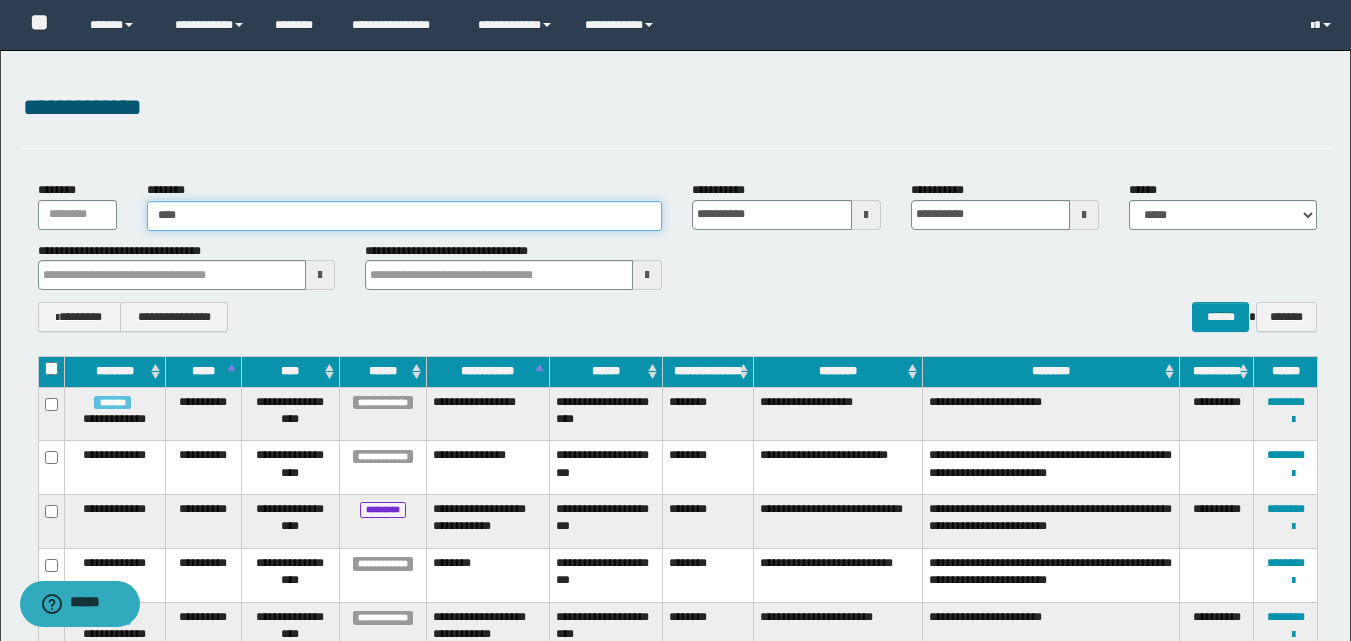 type on "*****" 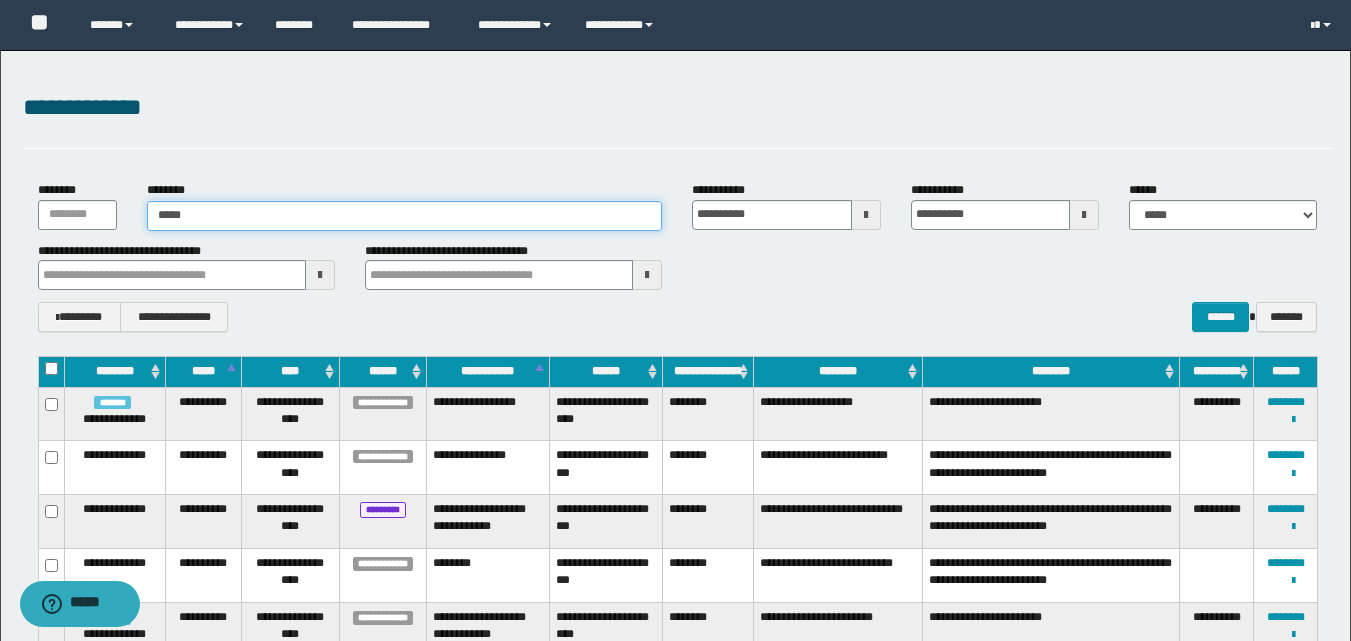 type on "*****" 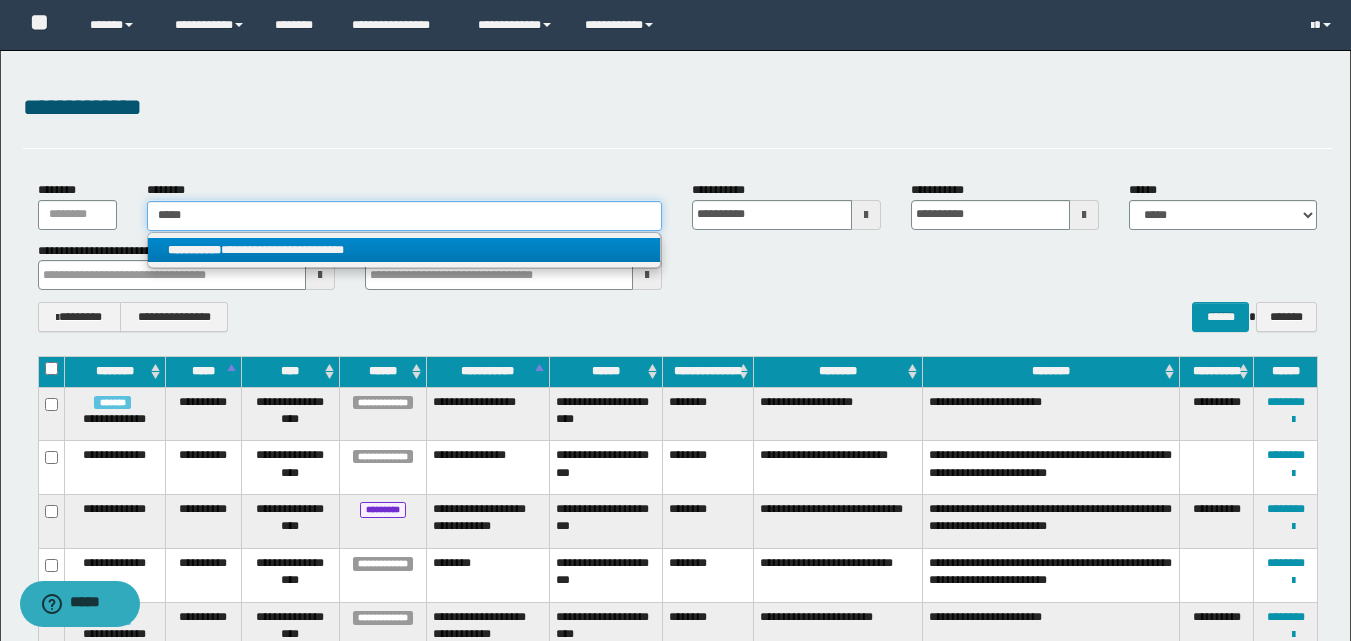 type on "*****" 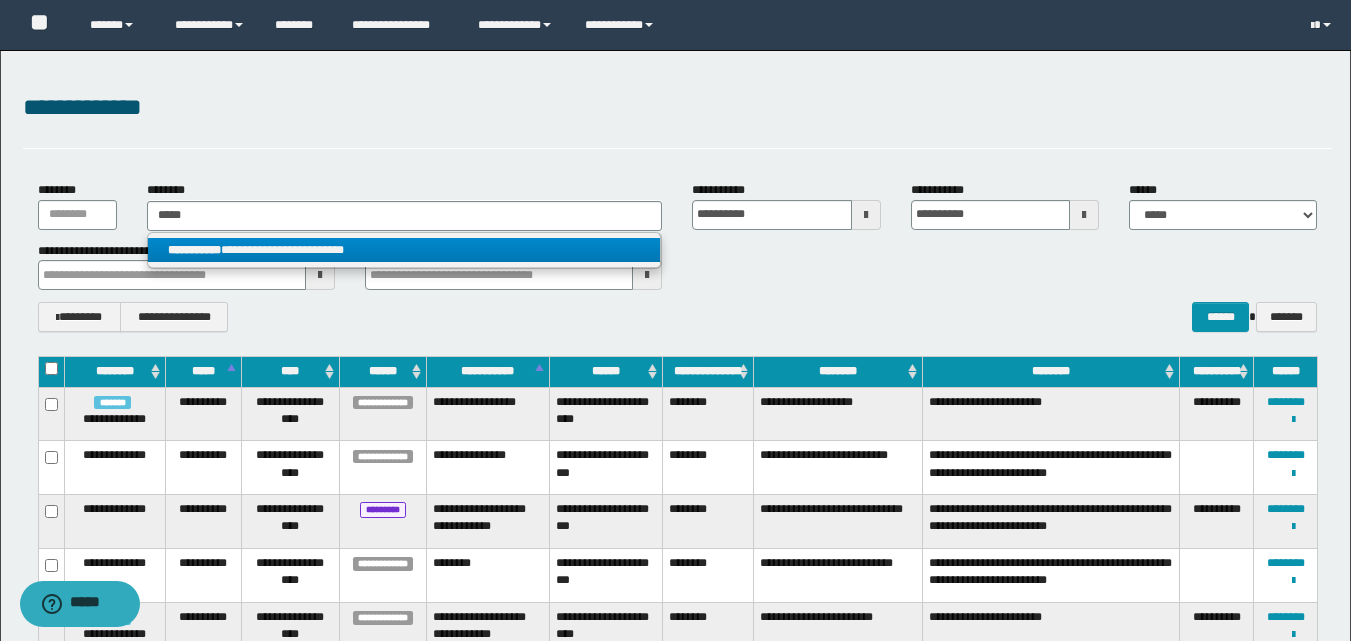 click on "**********" at bounding box center [405, 251] 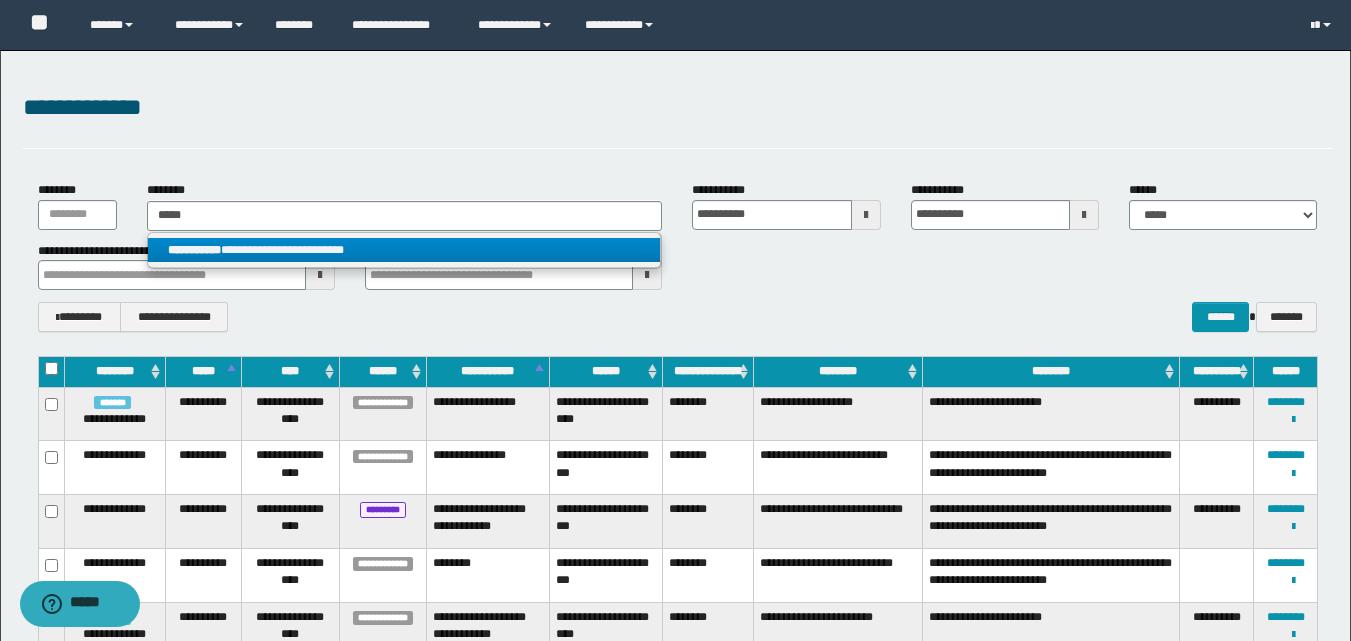 click on "**********" at bounding box center [404, 250] 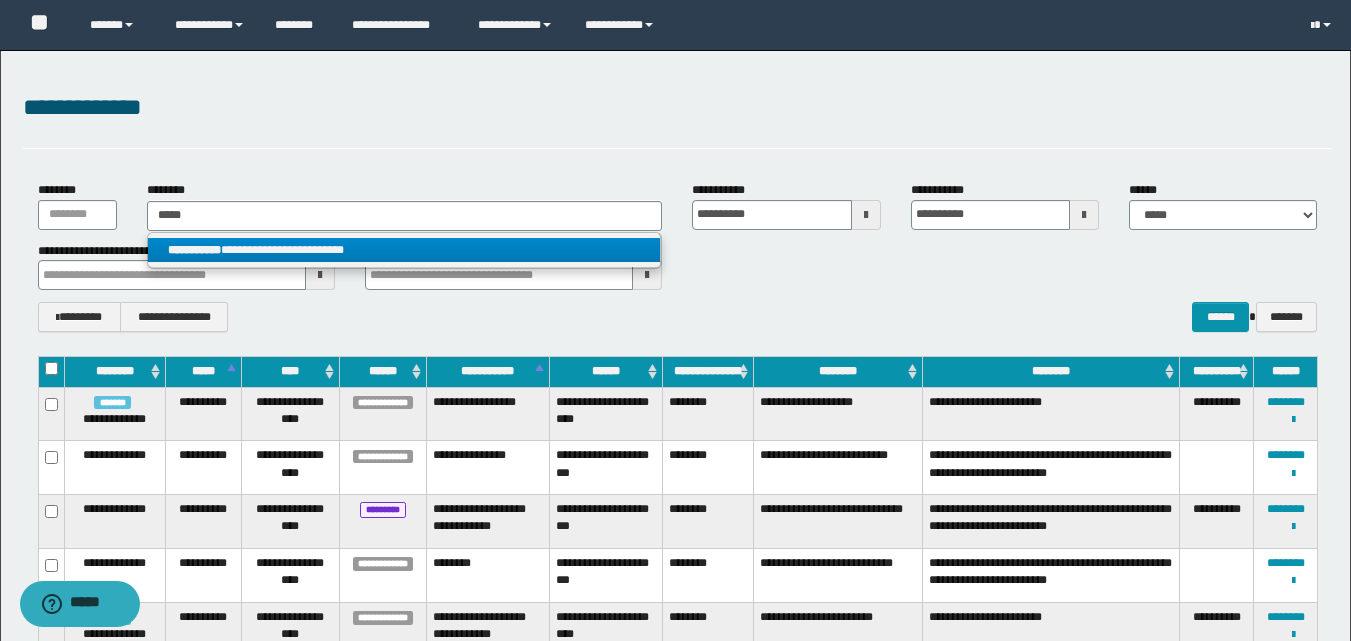 click on "**********" at bounding box center (513, 266) 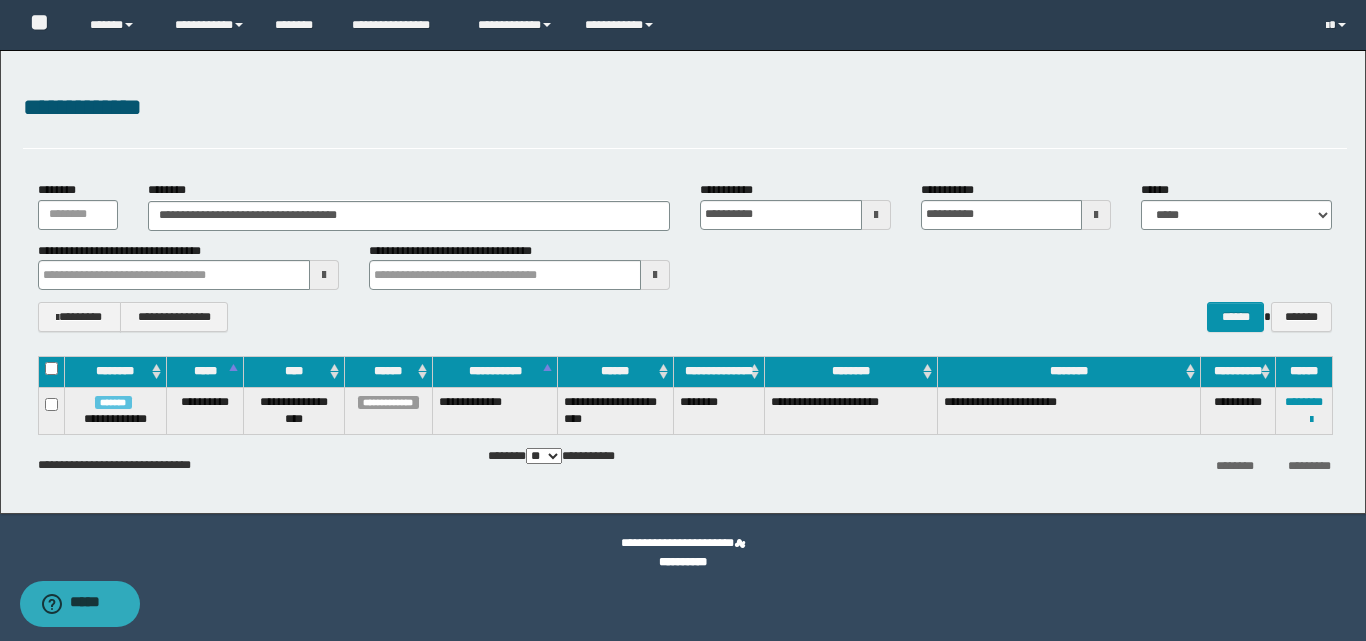 click on "**********" at bounding box center (685, 266) 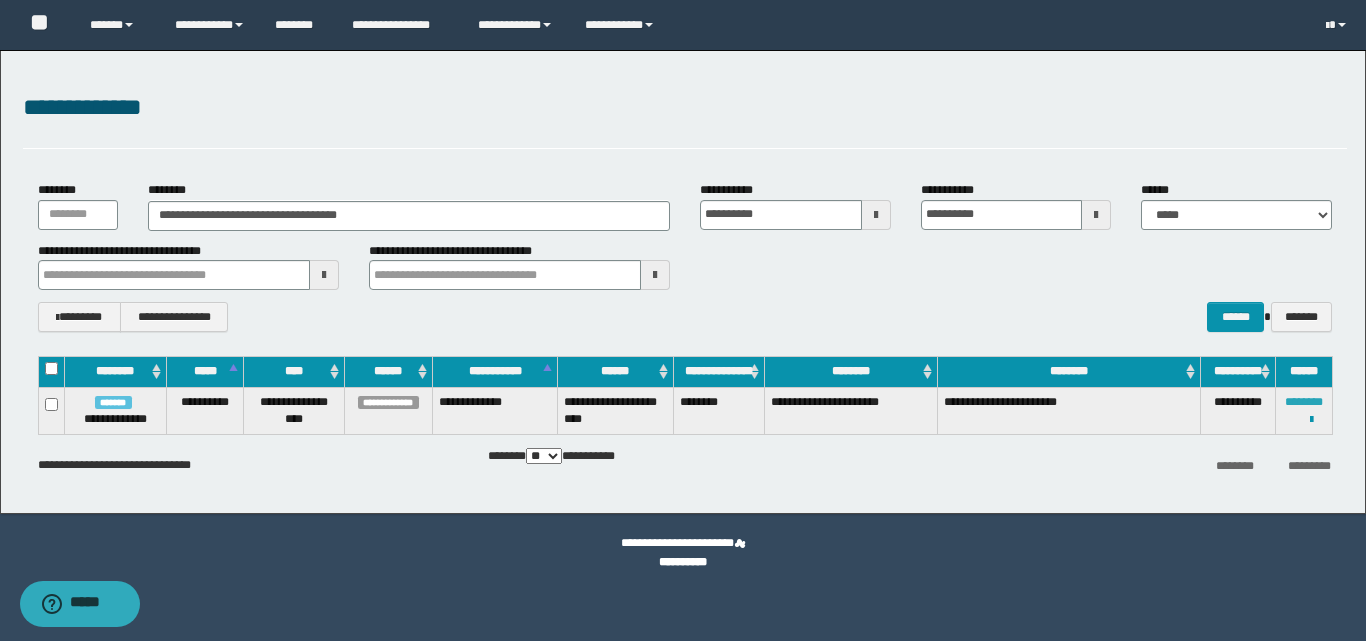 click on "********" at bounding box center [1304, 402] 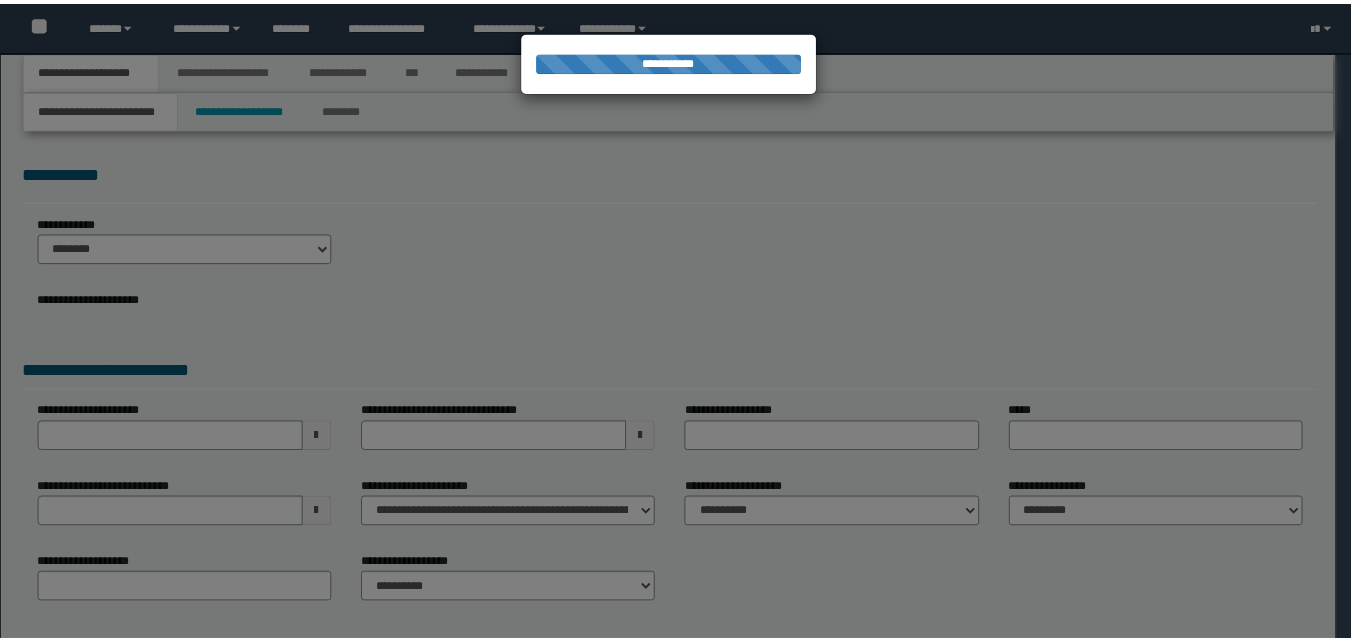 scroll, scrollTop: 0, scrollLeft: 0, axis: both 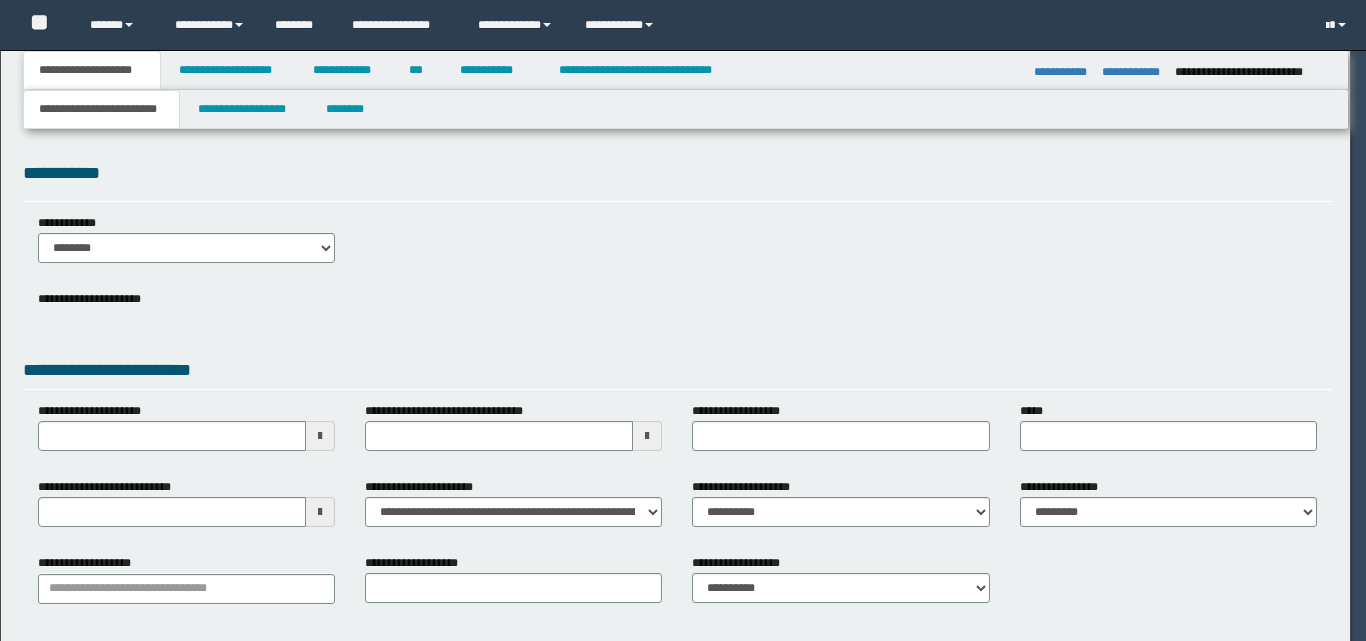 type on "*********" 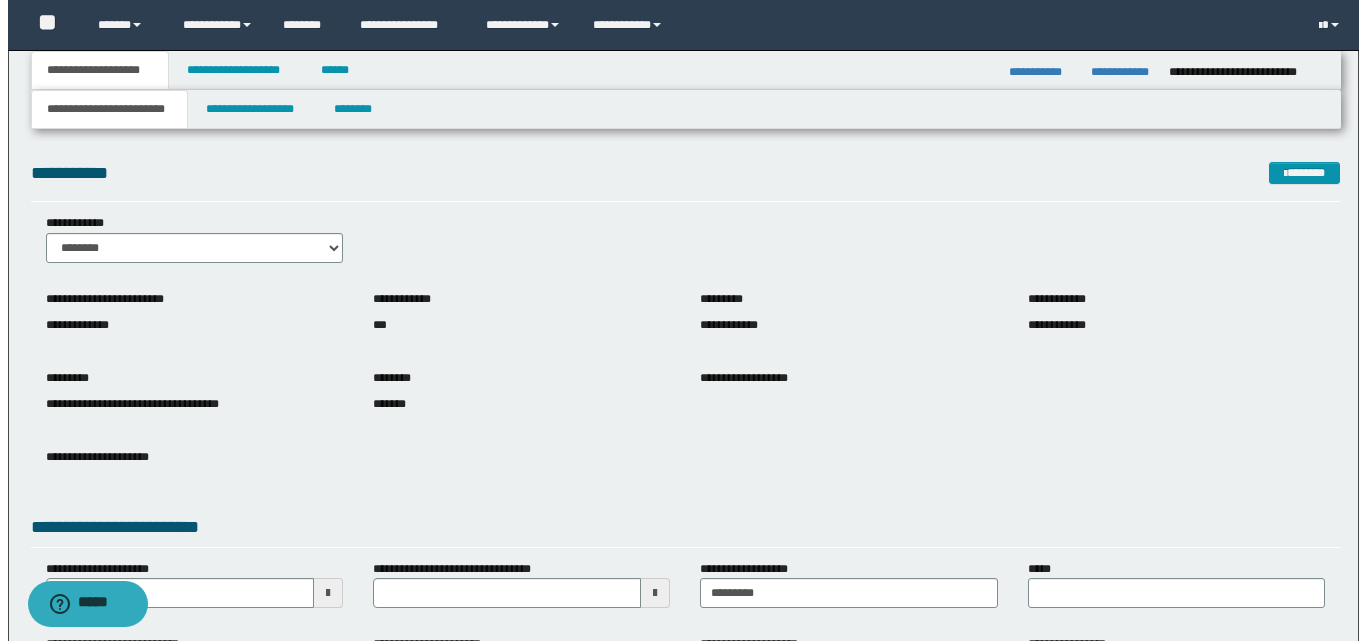 scroll, scrollTop: 0, scrollLeft: 0, axis: both 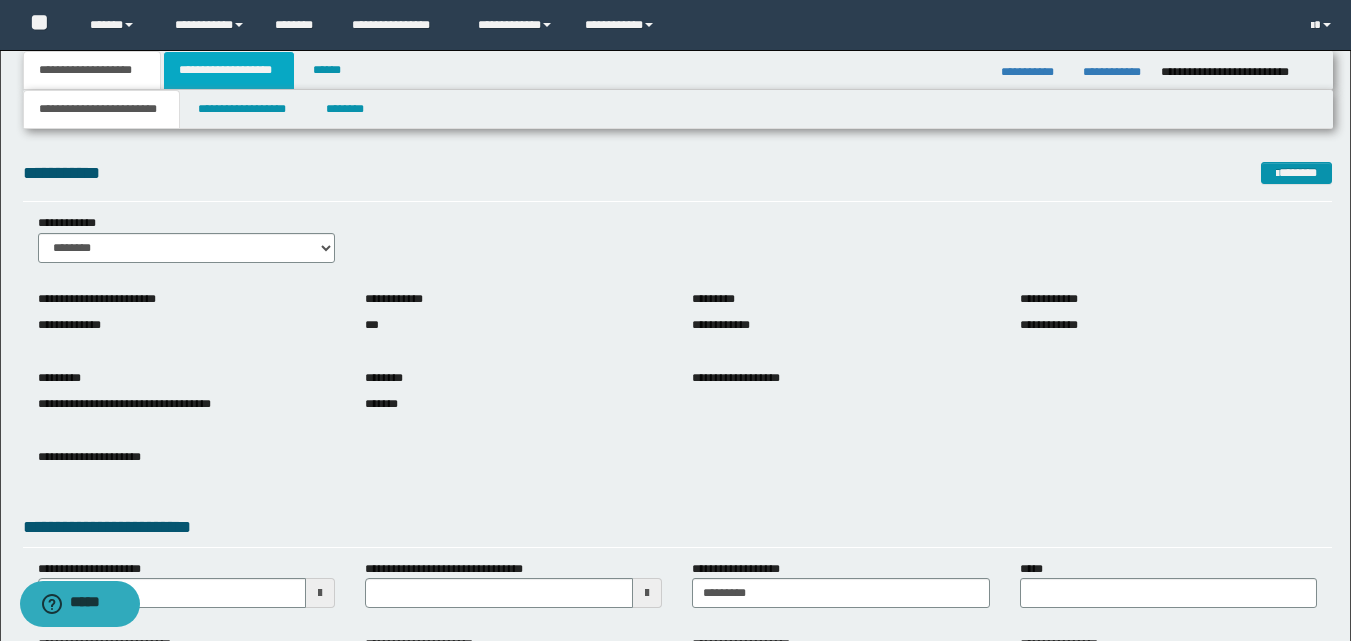 click on "**********" at bounding box center [229, 70] 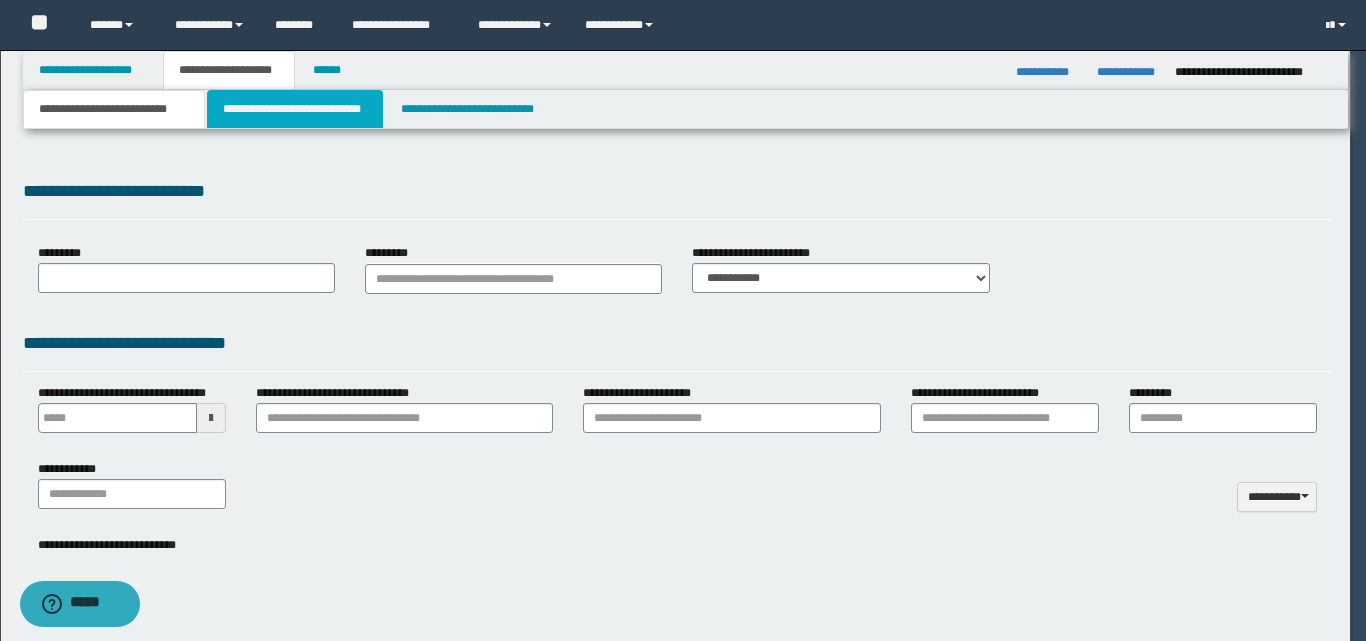 click on "**********" at bounding box center [295, 109] 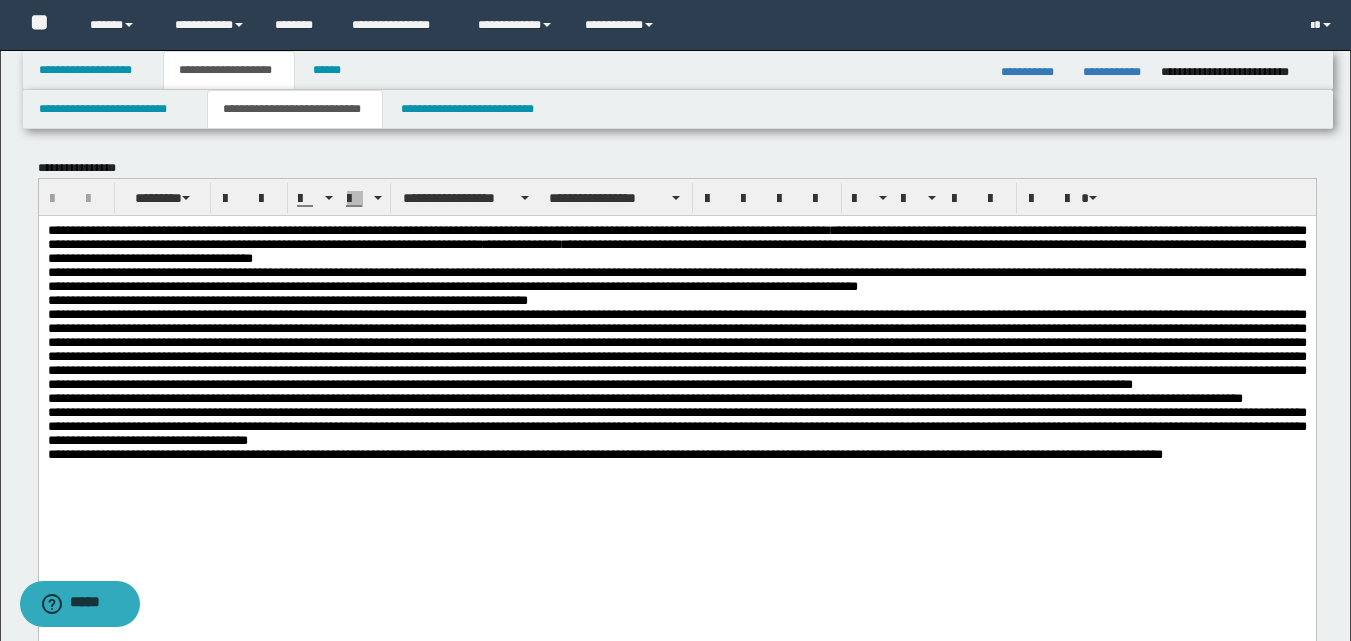 scroll, scrollTop: 0, scrollLeft: 0, axis: both 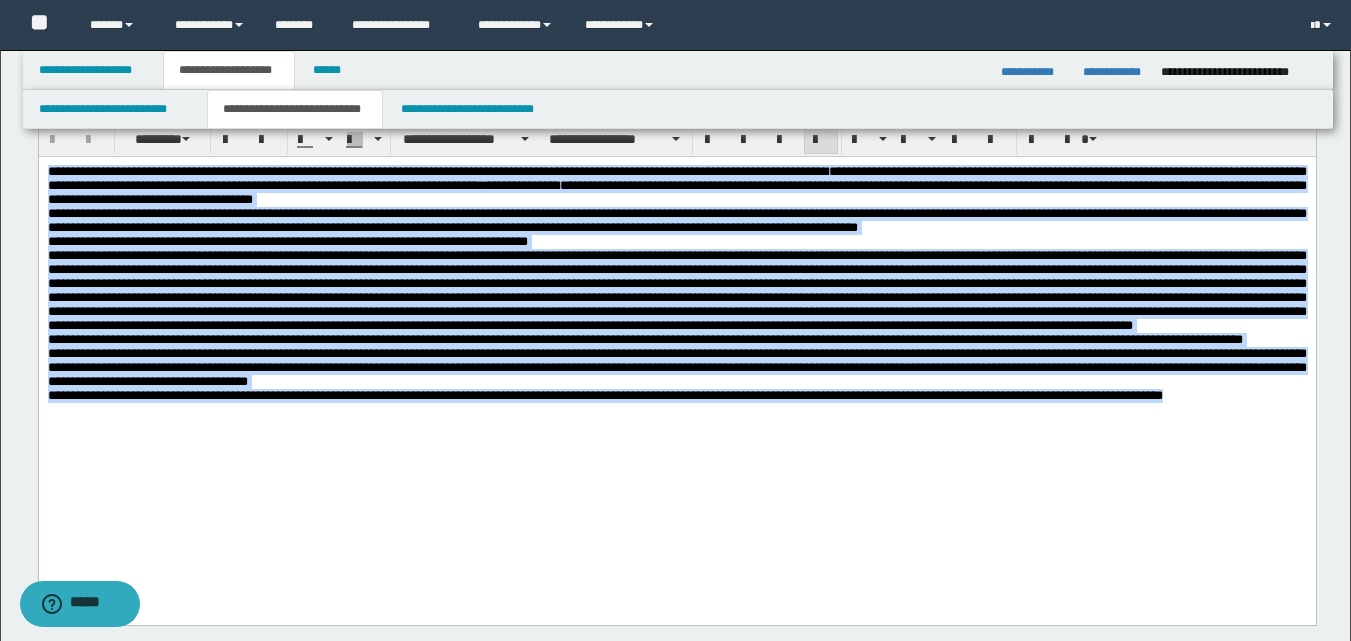 drag, startPoint x: 49, startPoint y: 171, endPoint x: 223, endPoint y: 568, distance: 433.45703 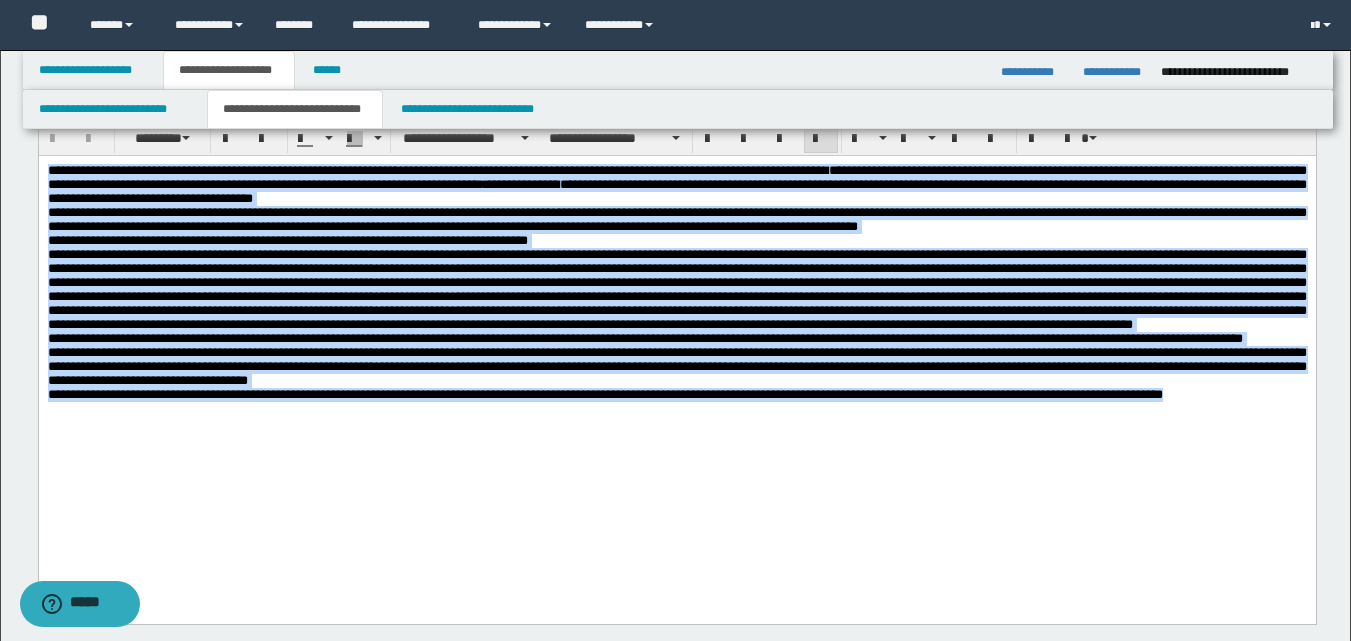 click on "**********" at bounding box center [676, 307] 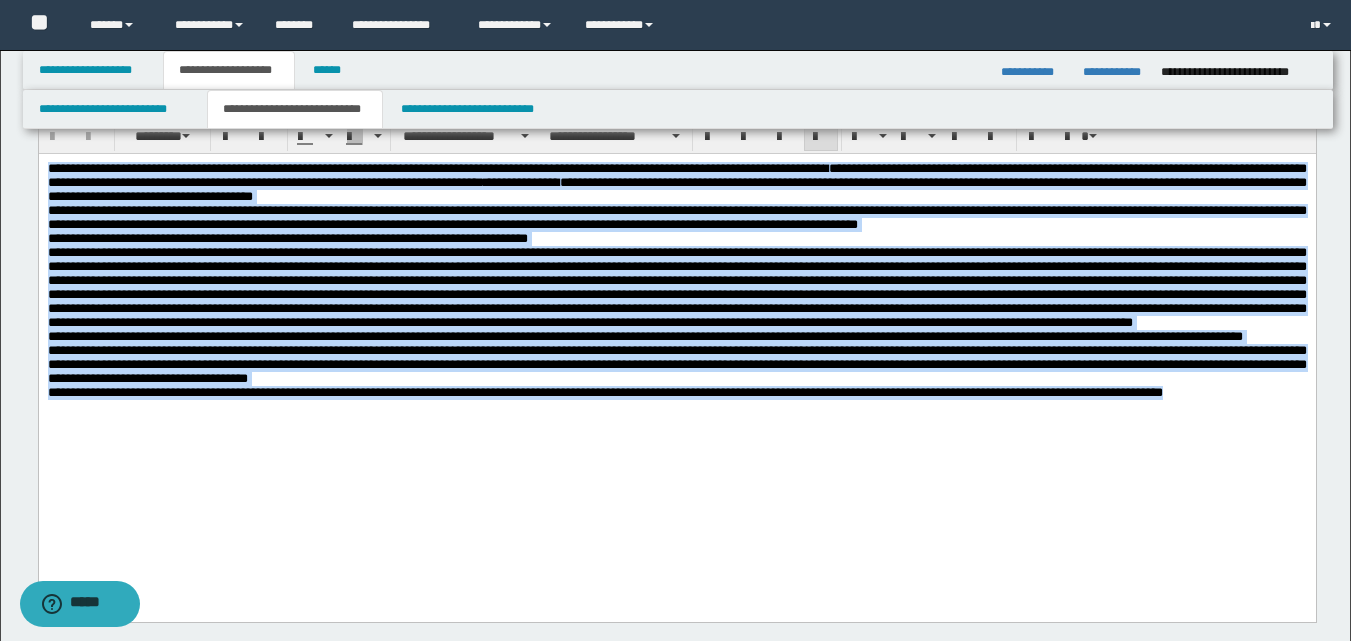 copy on "**********" 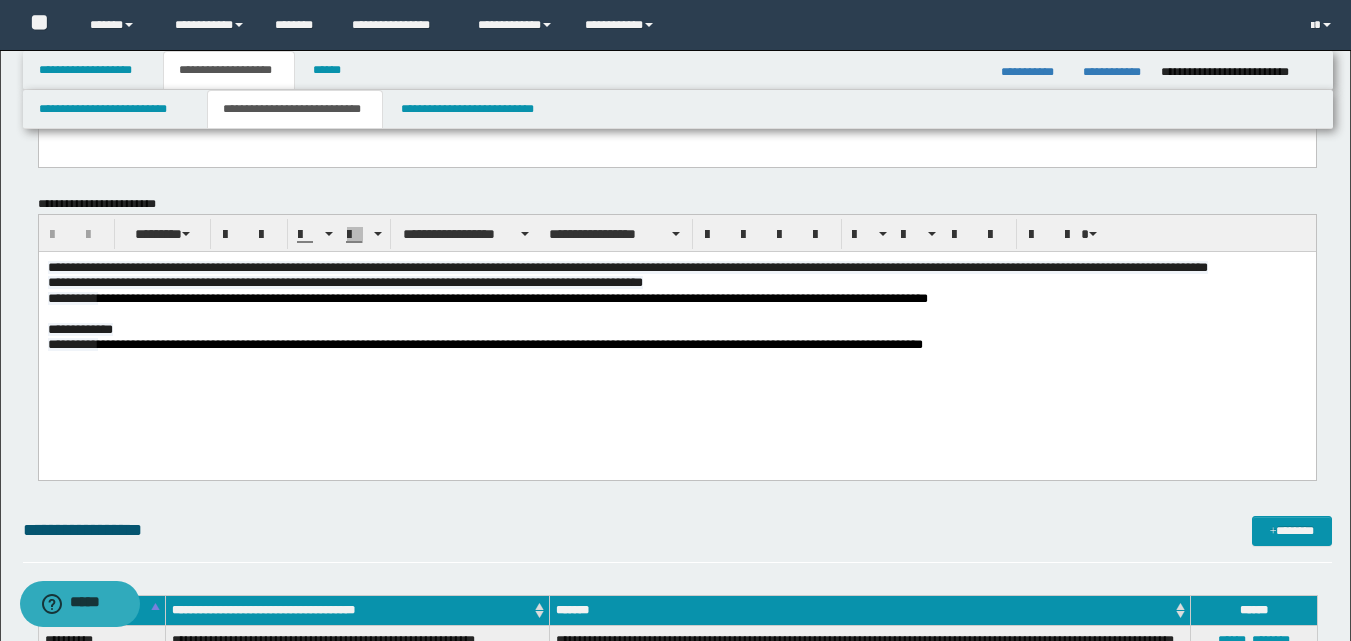 scroll, scrollTop: 516, scrollLeft: 0, axis: vertical 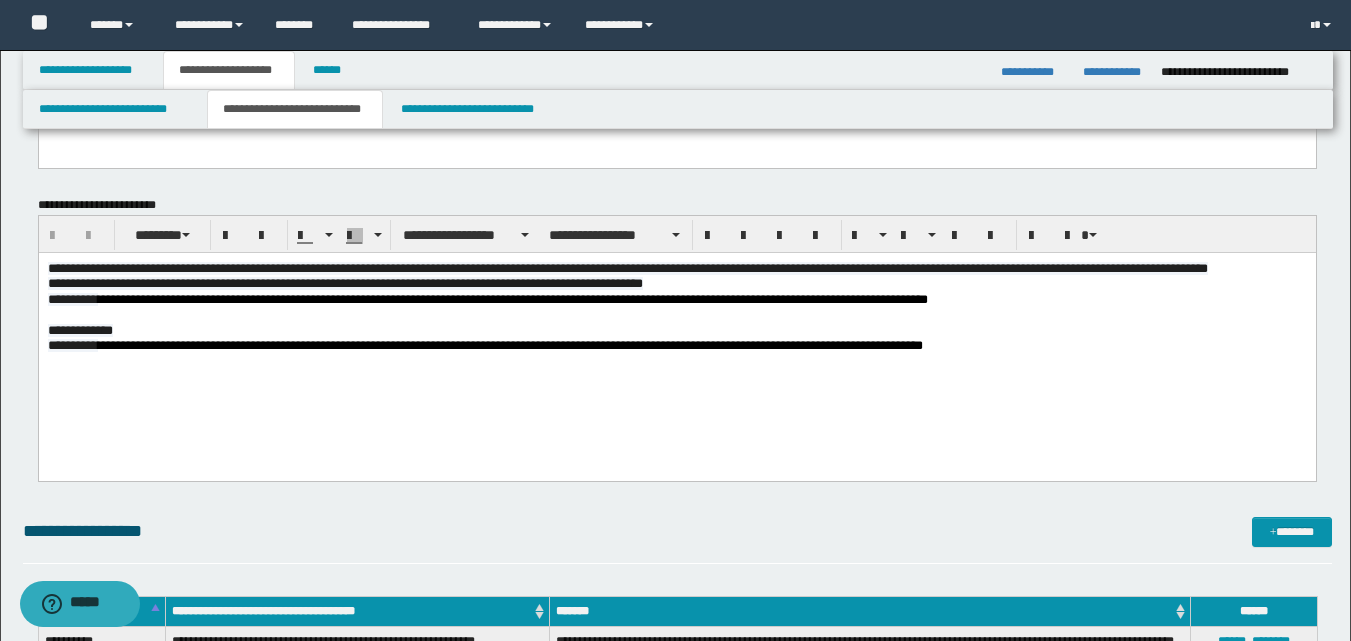 click on "**********" at bounding box center [627, 267] 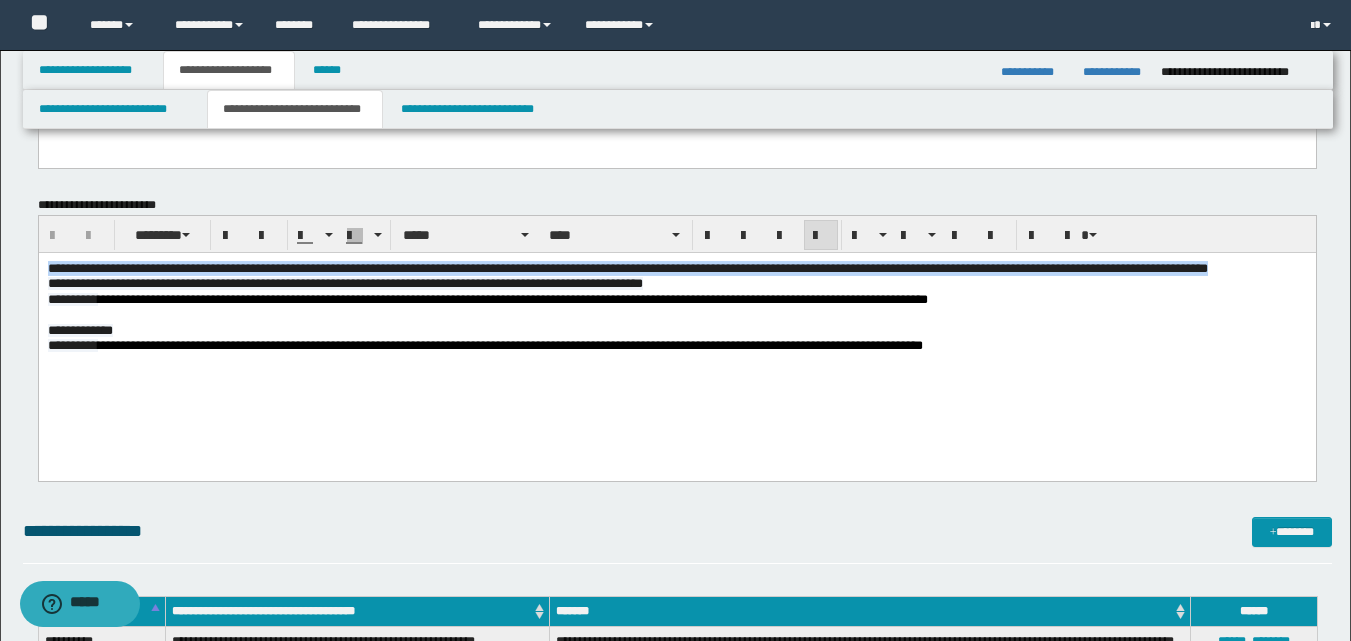 drag, startPoint x: 63, startPoint y: 268, endPoint x: 273, endPoint y: 303, distance: 212.89668 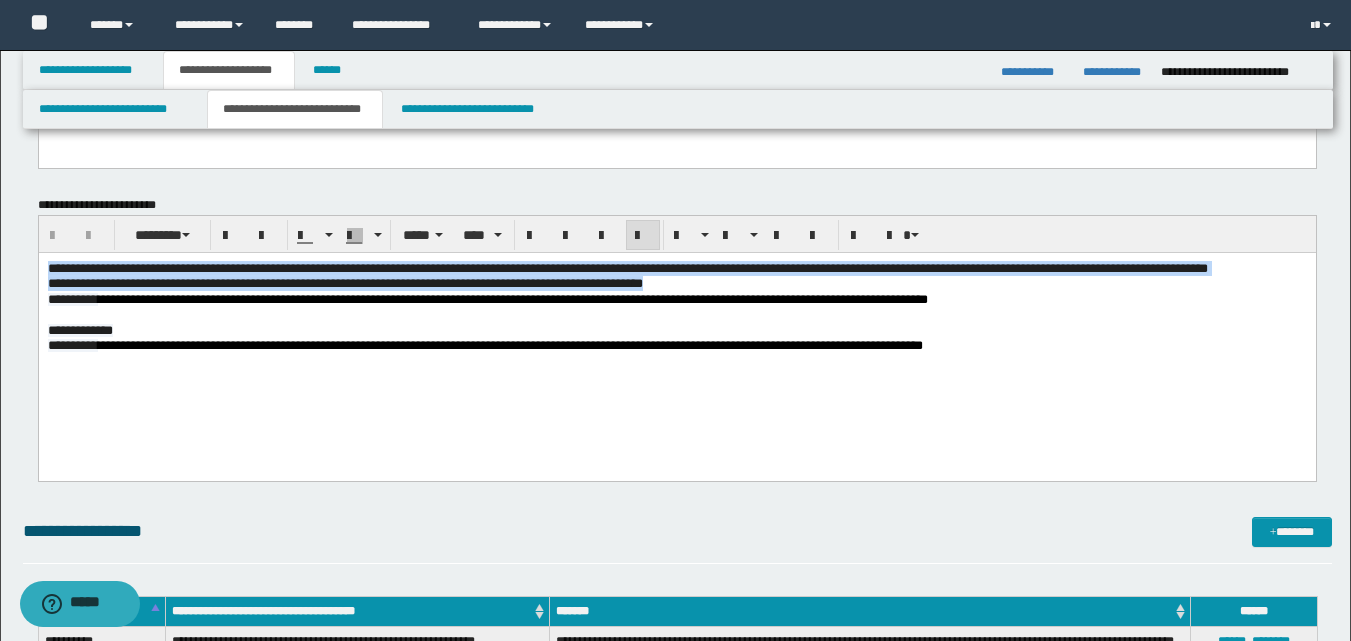 click at bounding box center [676, 314] 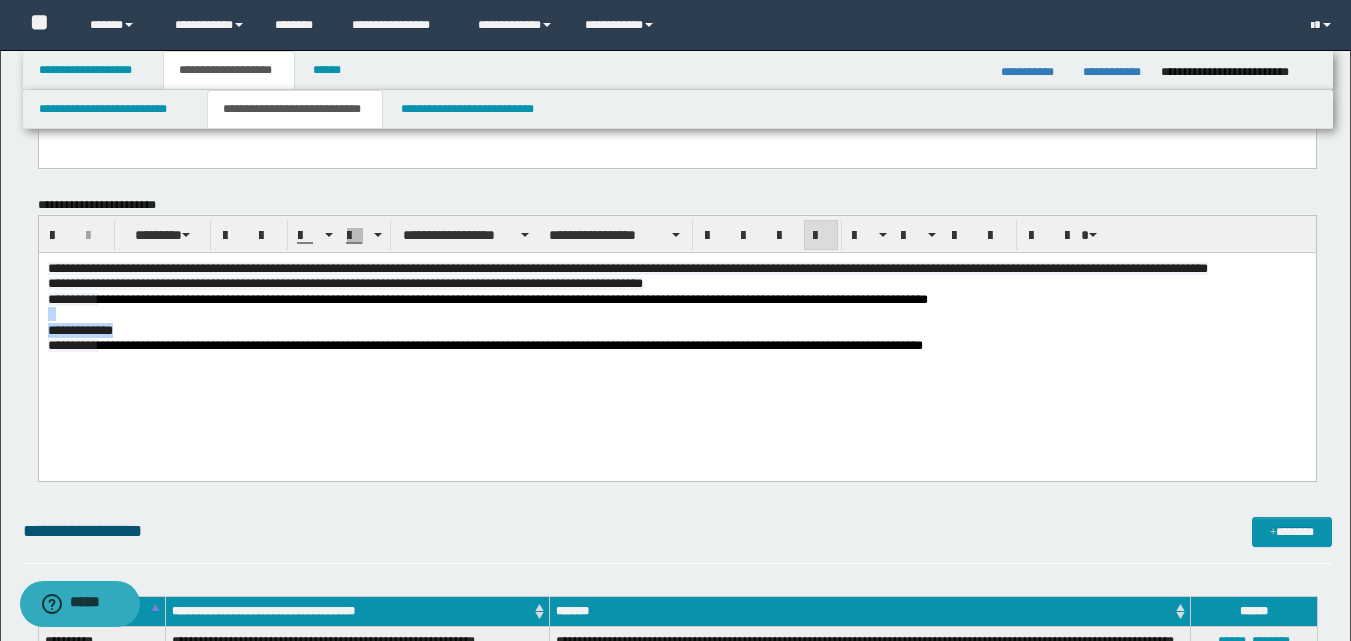 drag, startPoint x: 314, startPoint y: 311, endPoint x: 1100, endPoint y: 366, distance: 787.92194 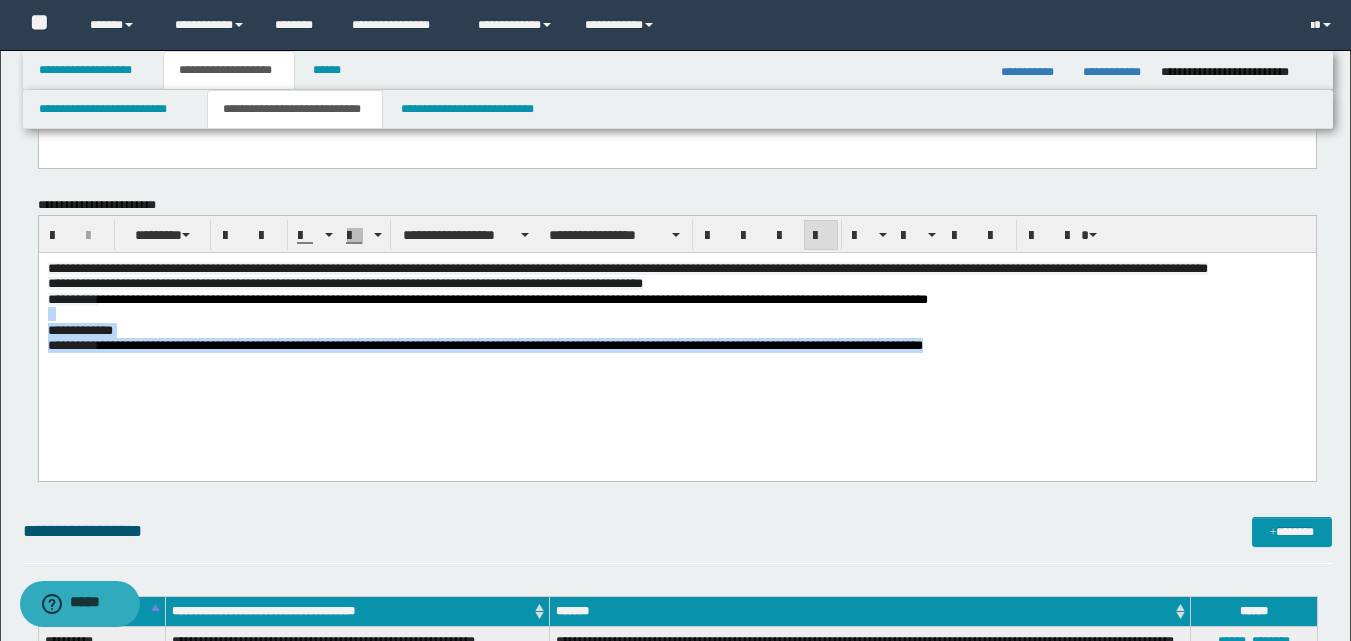 click on "**********" at bounding box center [676, 344] 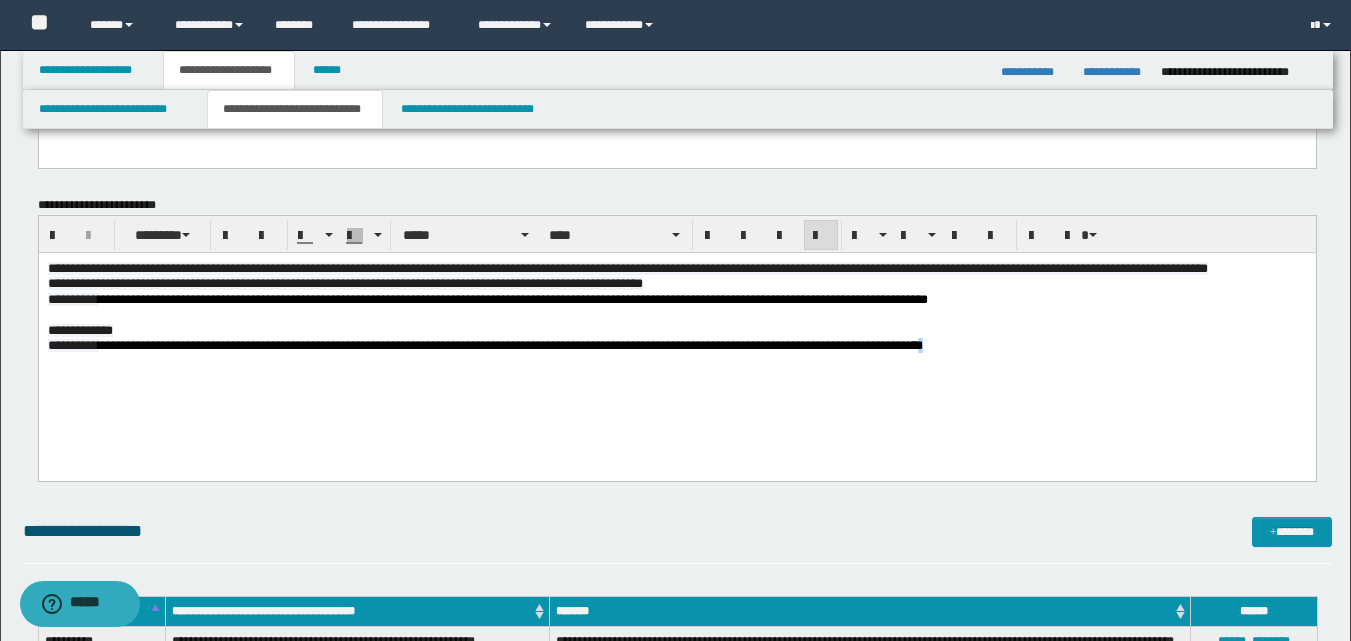 click on "**********" at bounding box center (676, 344) 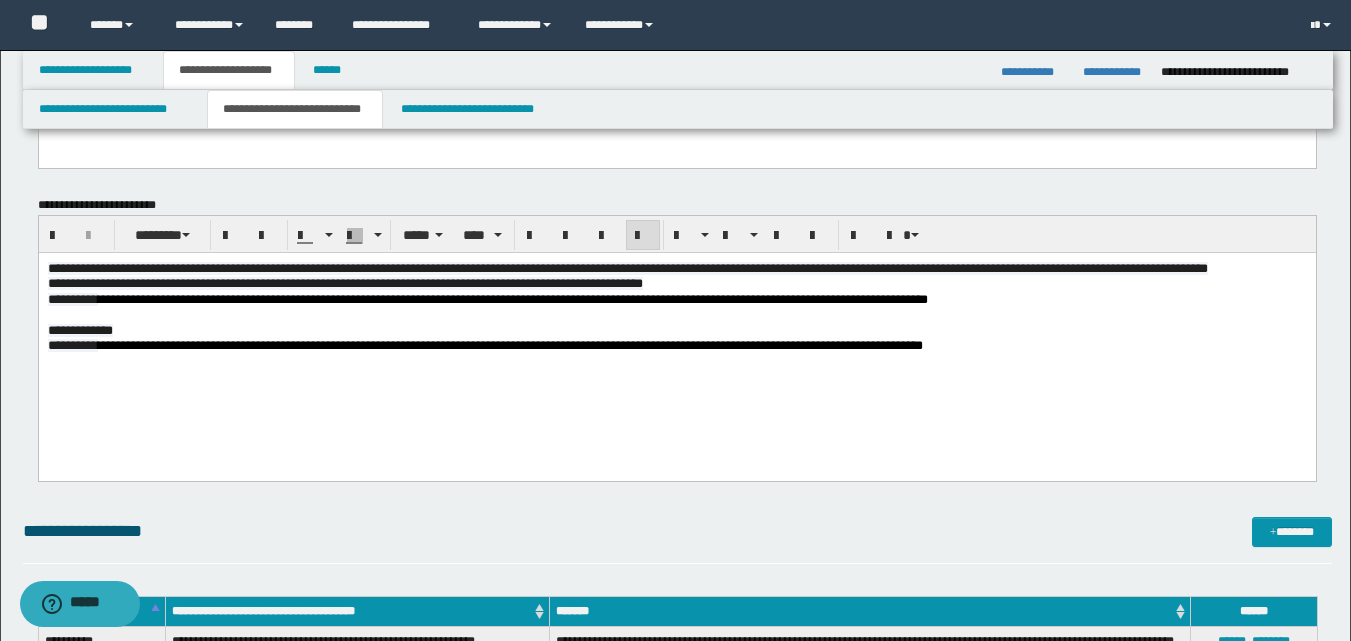 click on "**********" at bounding box center (676, 331) 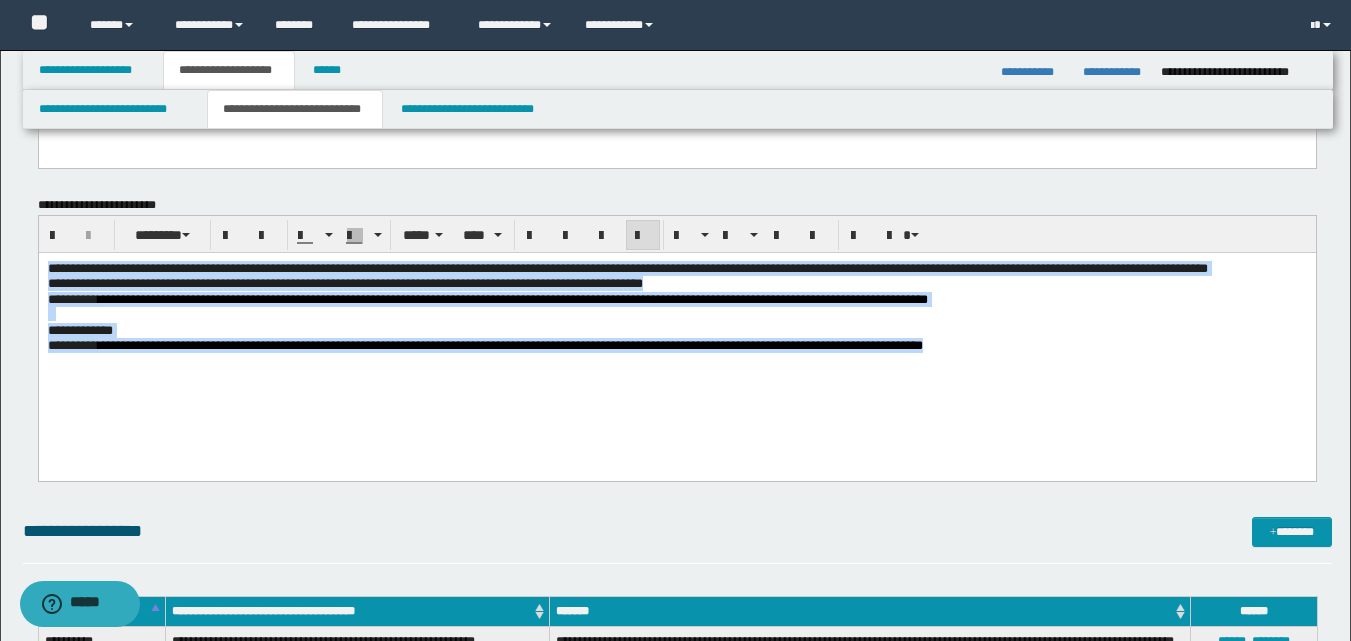 drag, startPoint x: 48, startPoint y: 269, endPoint x: 1166, endPoint y: 371, distance: 1122.6433 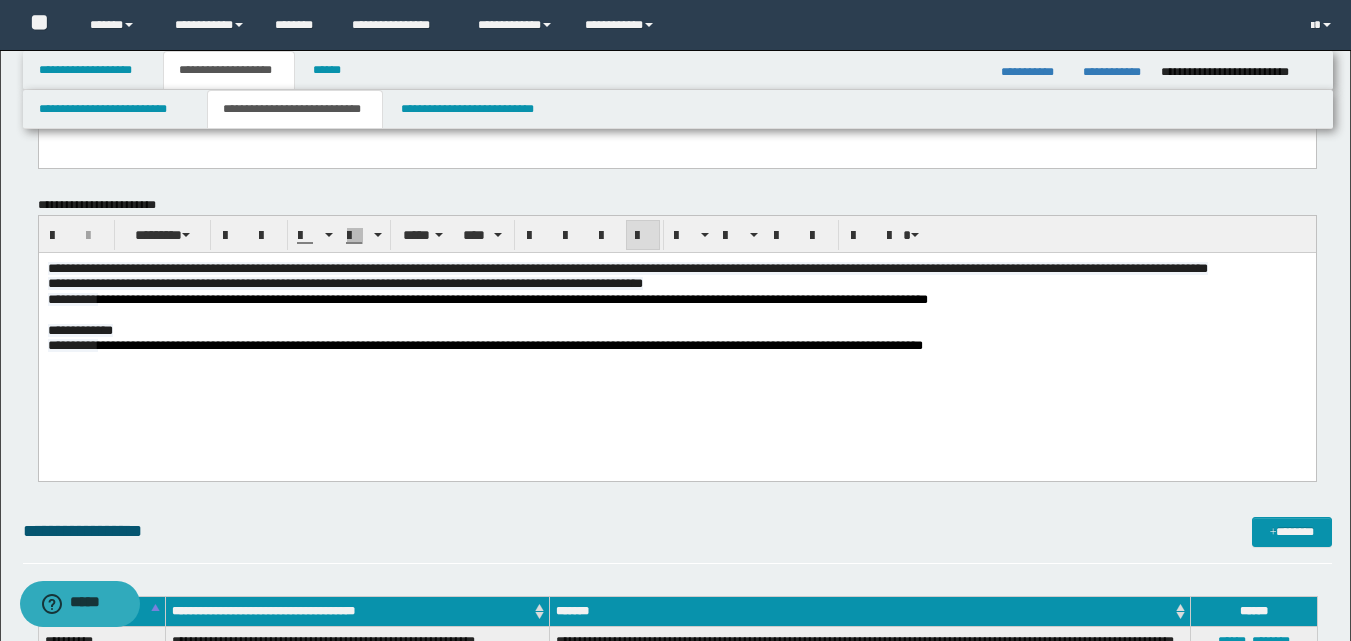 click on "**********" at bounding box center (627, 267) 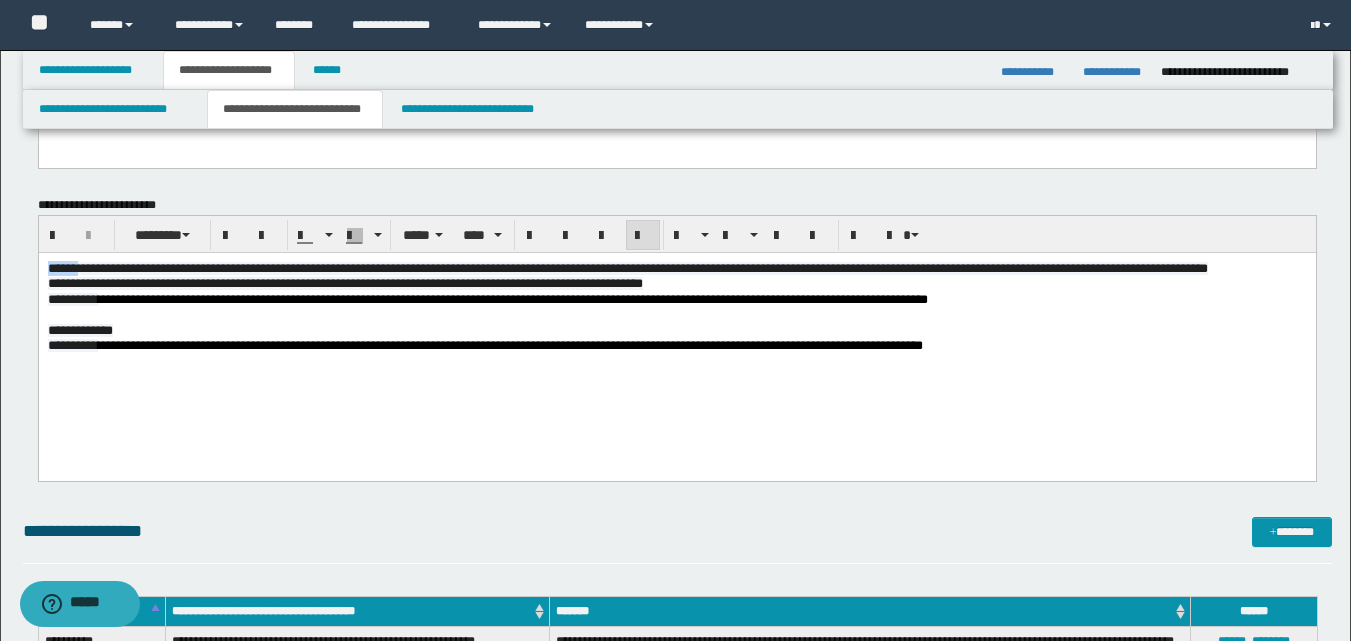 click on "**********" at bounding box center (627, 267) 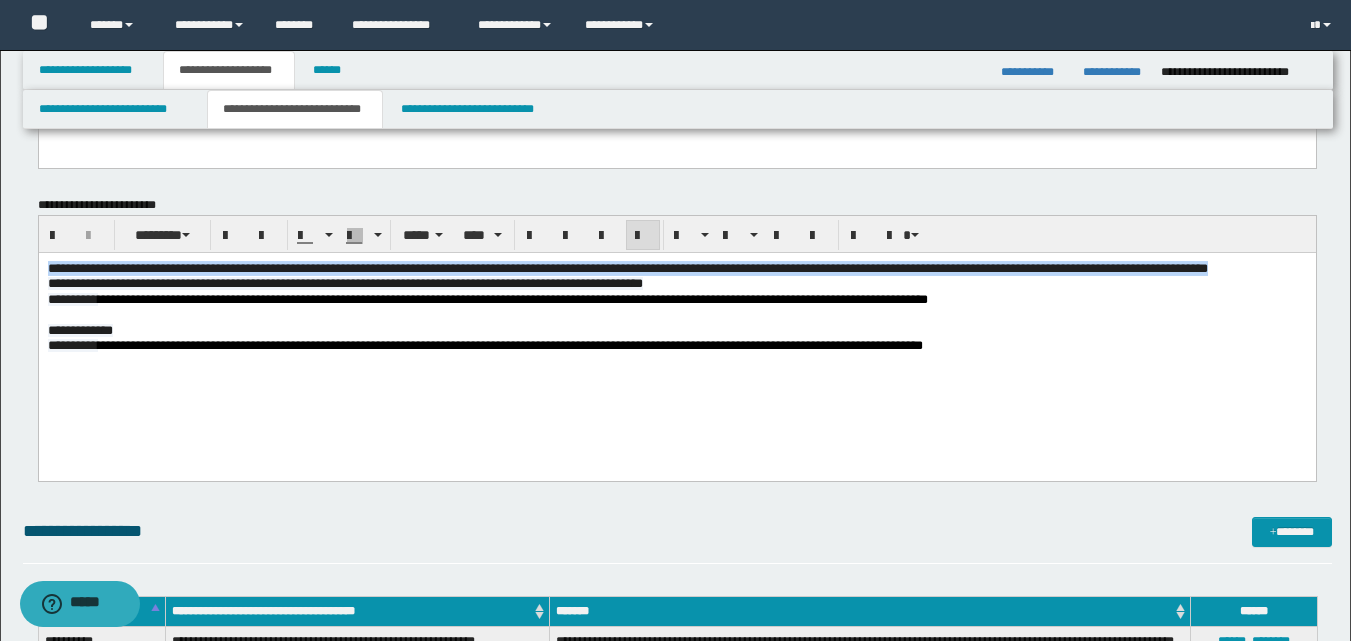 click on "**********" at bounding box center (627, 267) 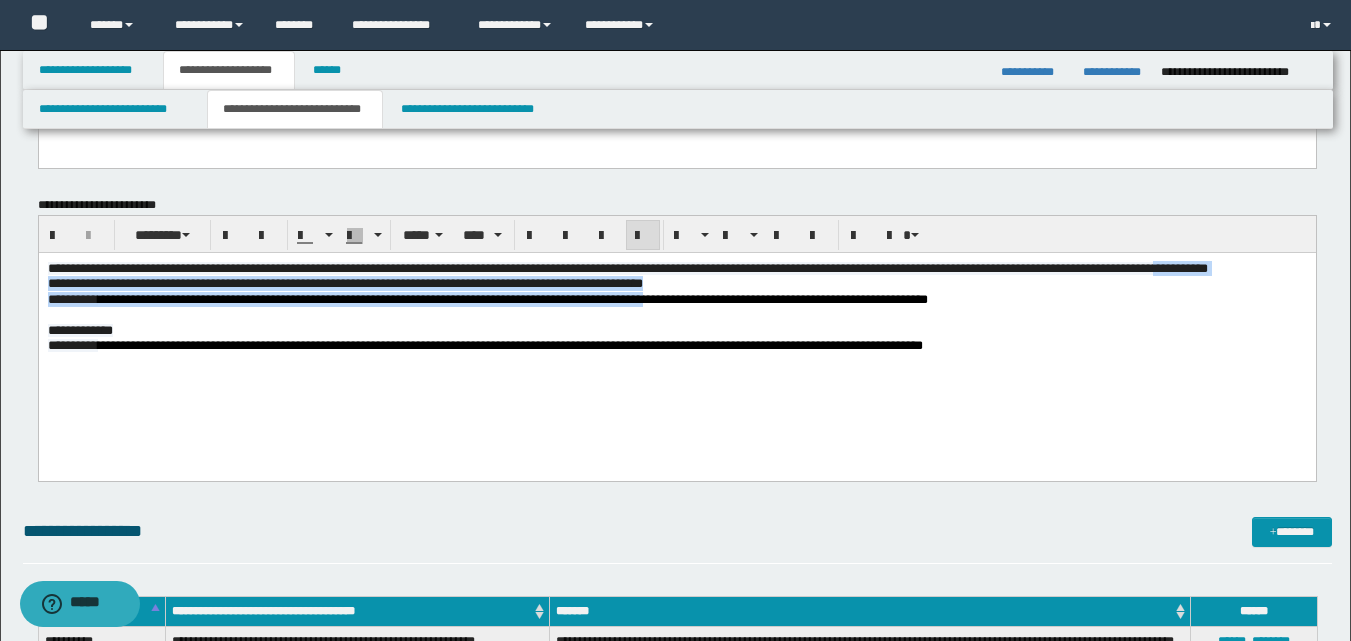drag, startPoint x: 157, startPoint y: 284, endPoint x: 713, endPoint y: 316, distance: 556.9201 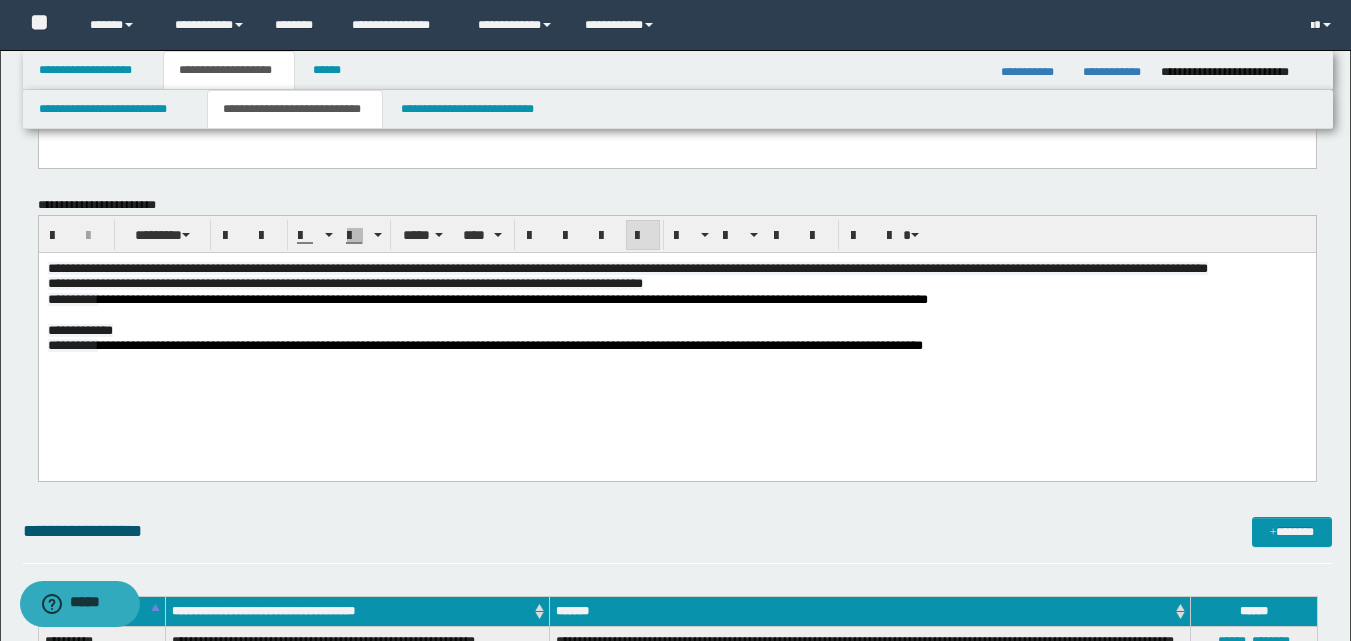 click on "**********" at bounding box center (676, 329) 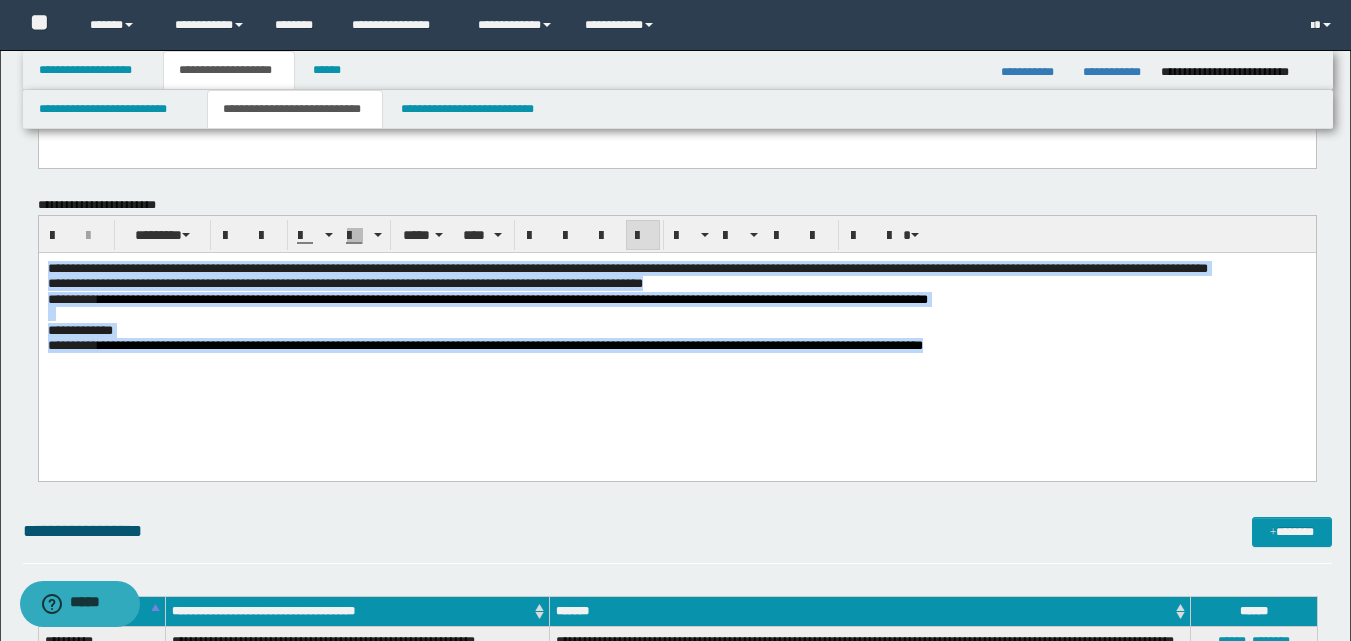 drag, startPoint x: 47, startPoint y: 267, endPoint x: 1130, endPoint y: 395, distance: 1090.538 